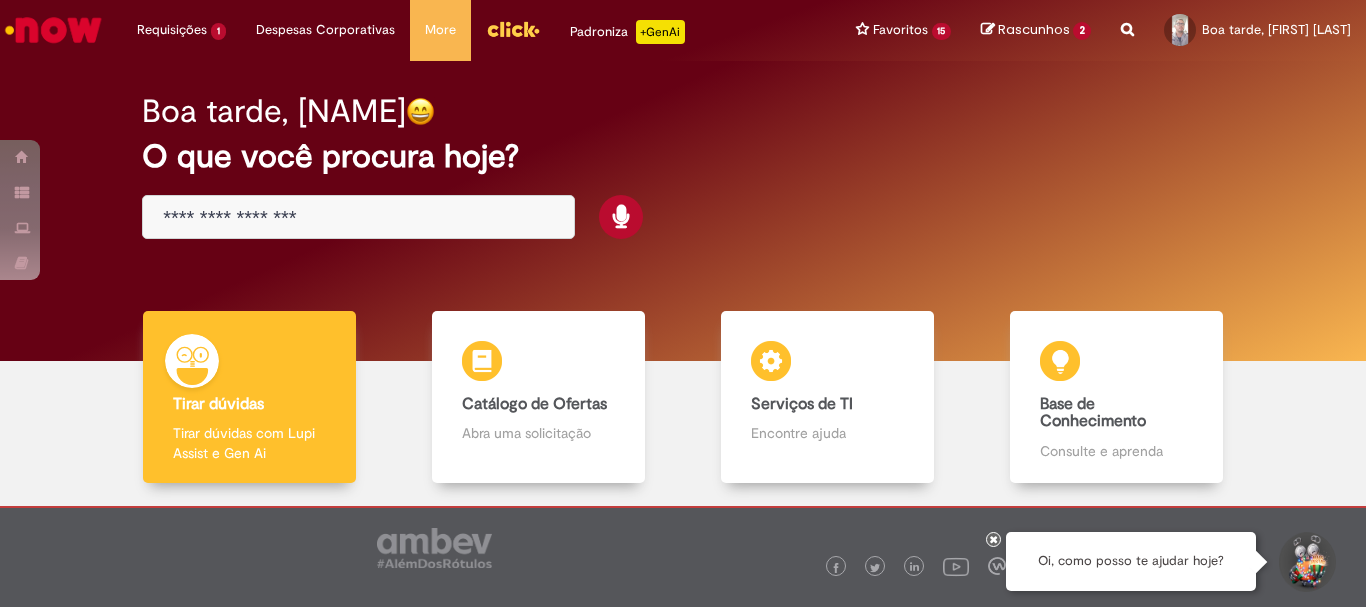 scroll, scrollTop: 0, scrollLeft: 0, axis: both 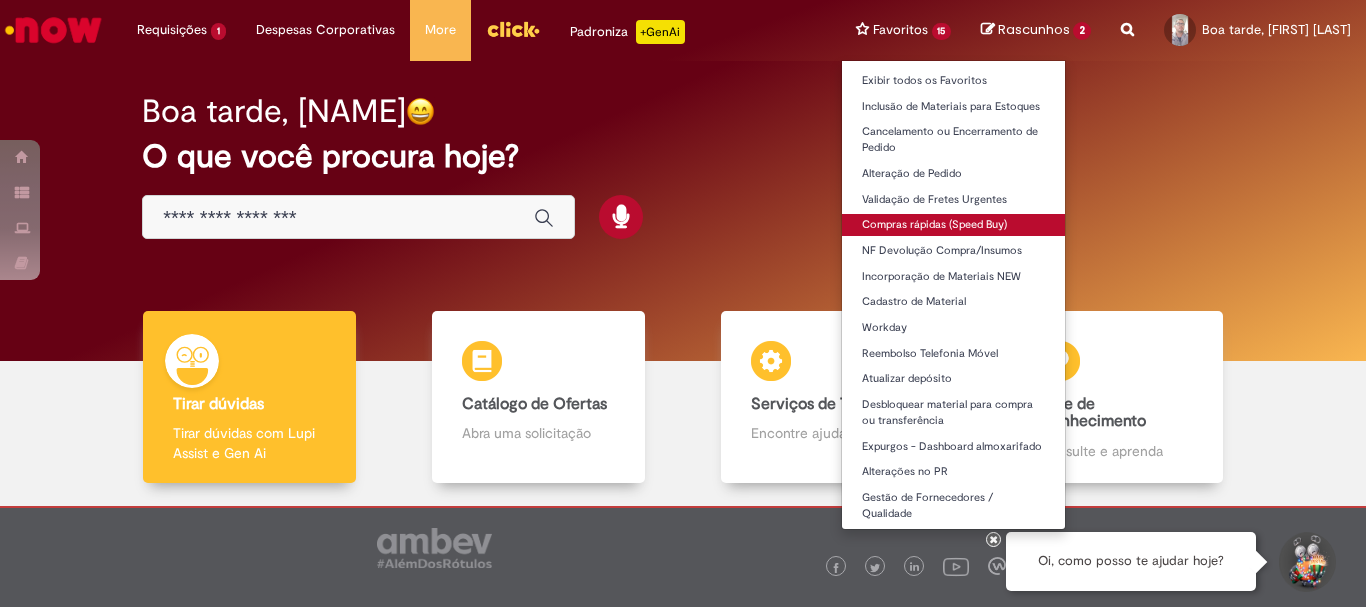 click on "Compras rápidas (Speed Buy)" at bounding box center [954, 225] 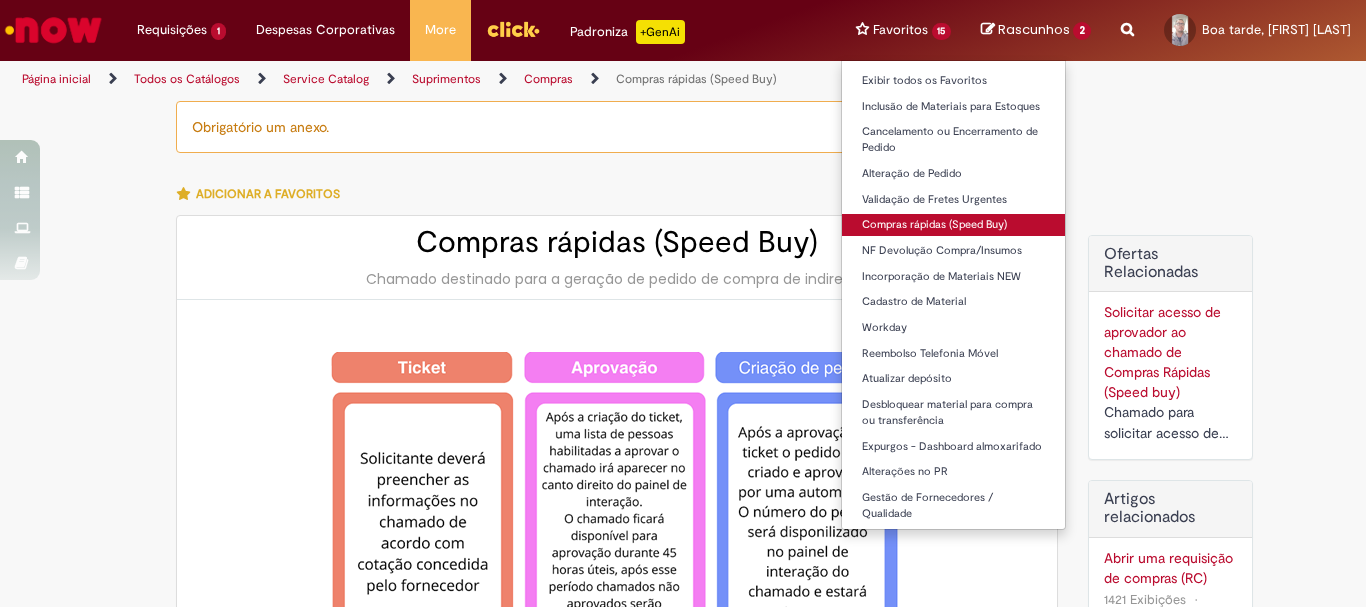 type on "********" 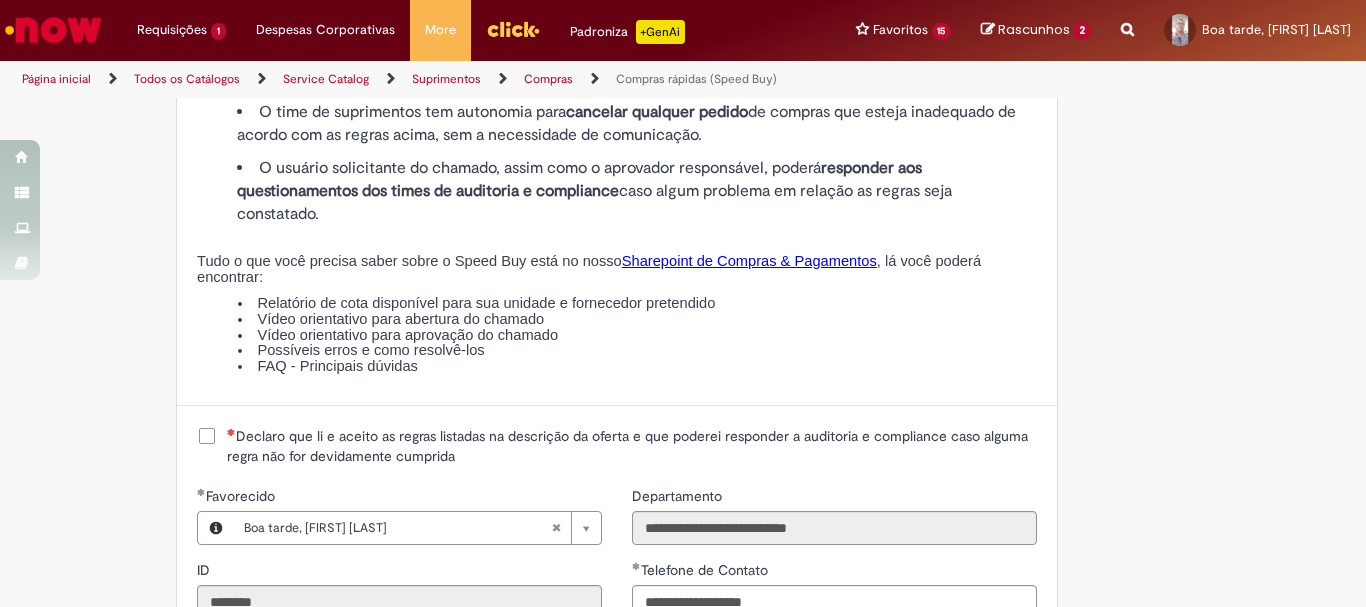 scroll, scrollTop: 2500, scrollLeft: 0, axis: vertical 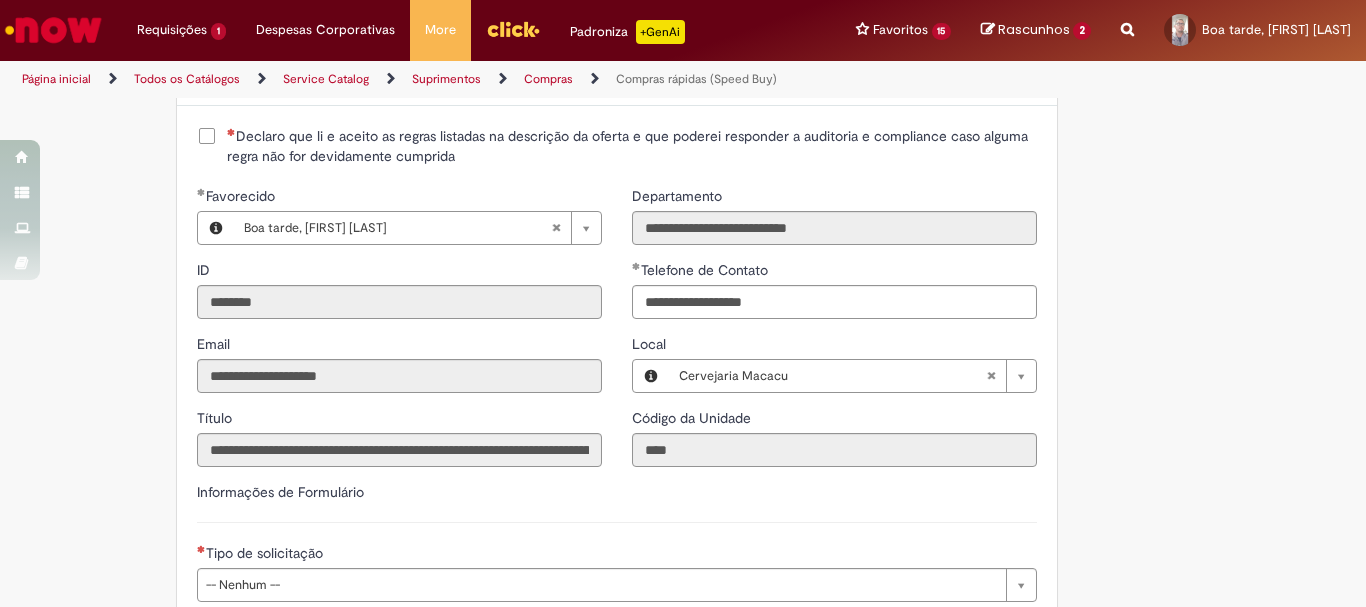 click on "Declaro que li e aceito as regras listadas na descrição da oferta e que poderei responder a auditoria e compliance caso alguma regra não for devidamente cumprida" at bounding box center [617, 146] 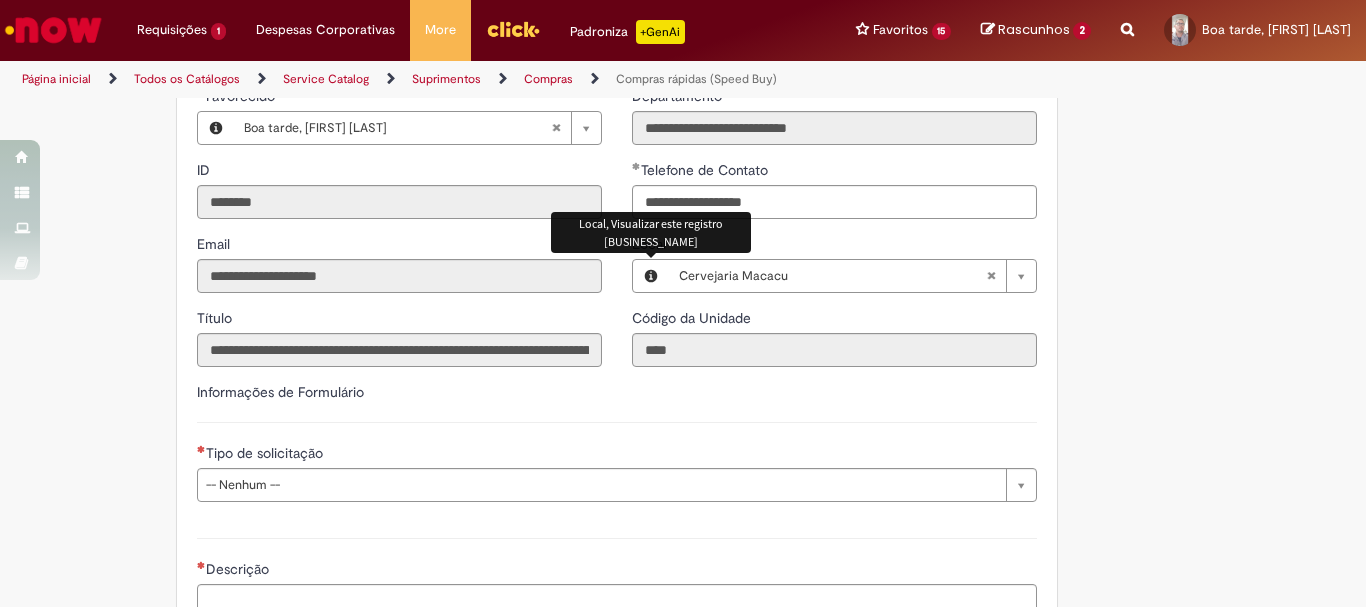 scroll, scrollTop: 2900, scrollLeft: 0, axis: vertical 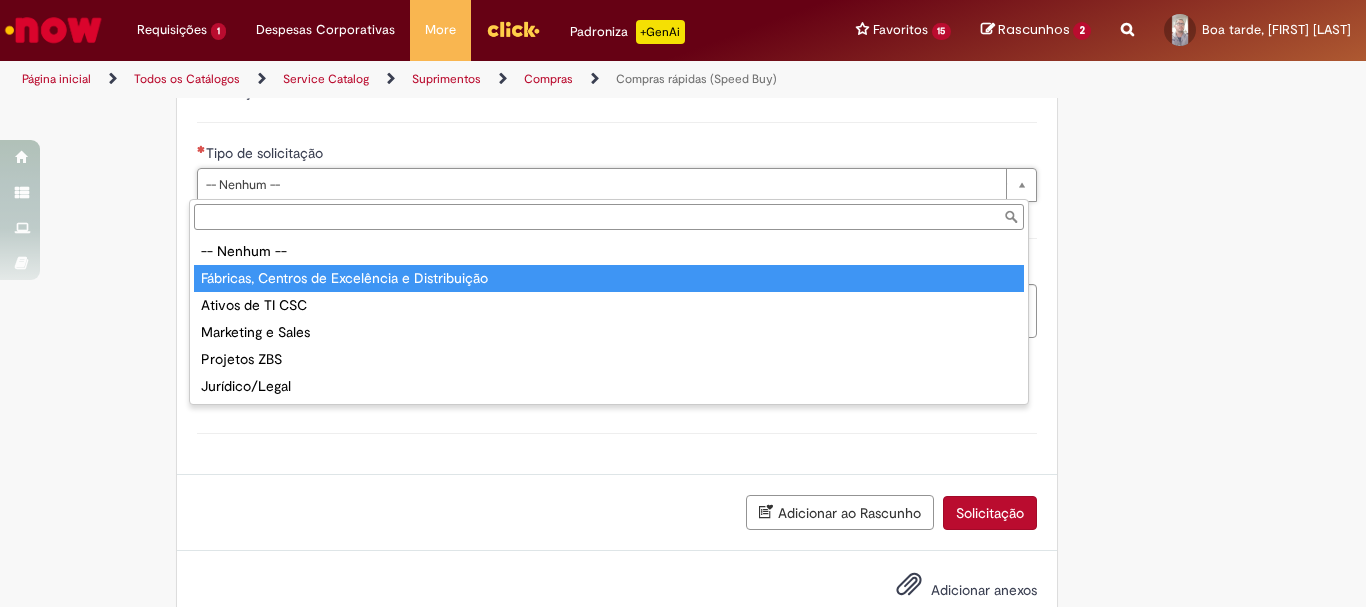 type on "**********" 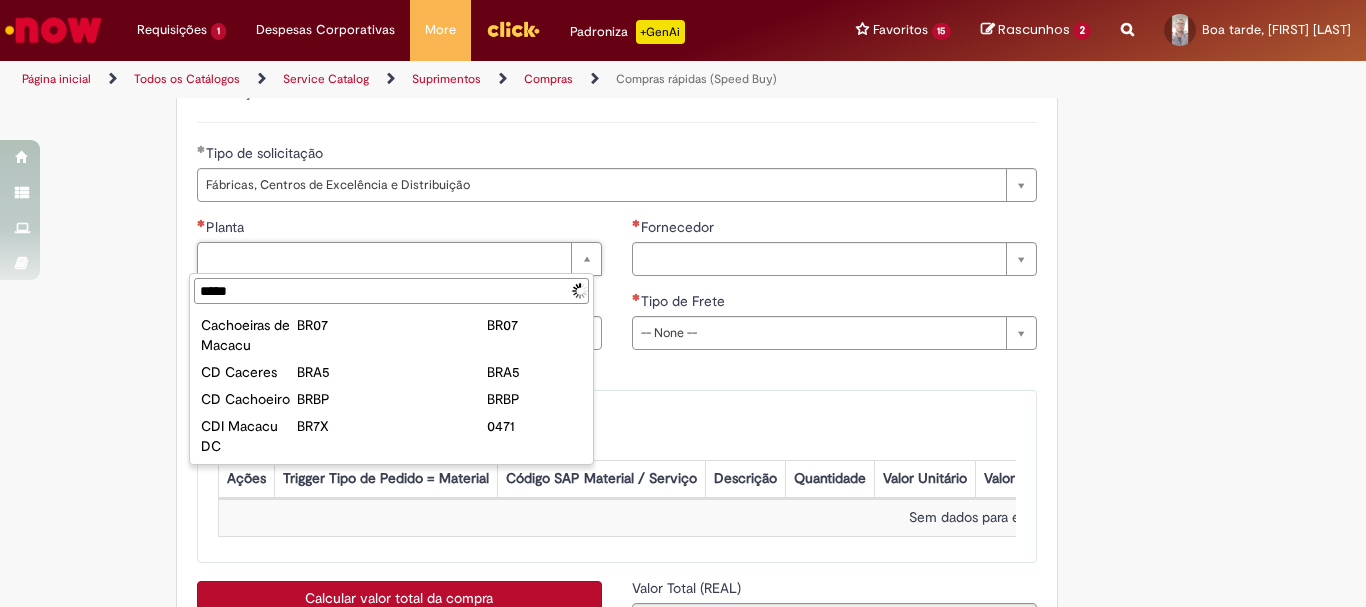 type on "******" 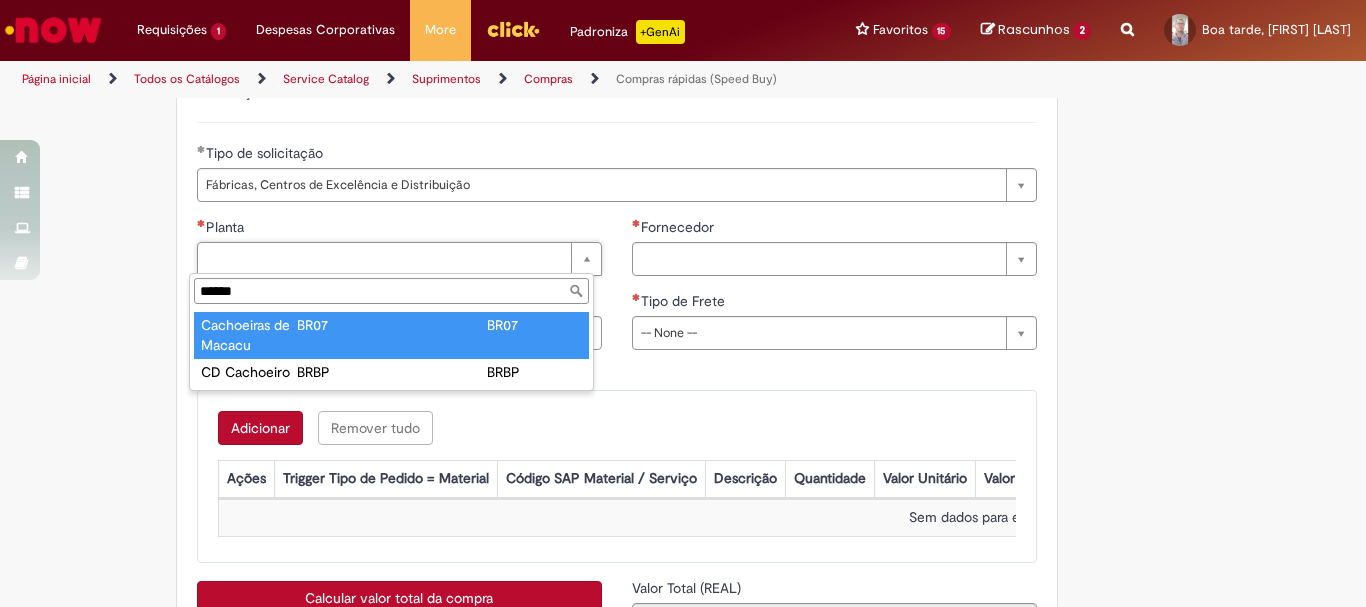 type on "**********" 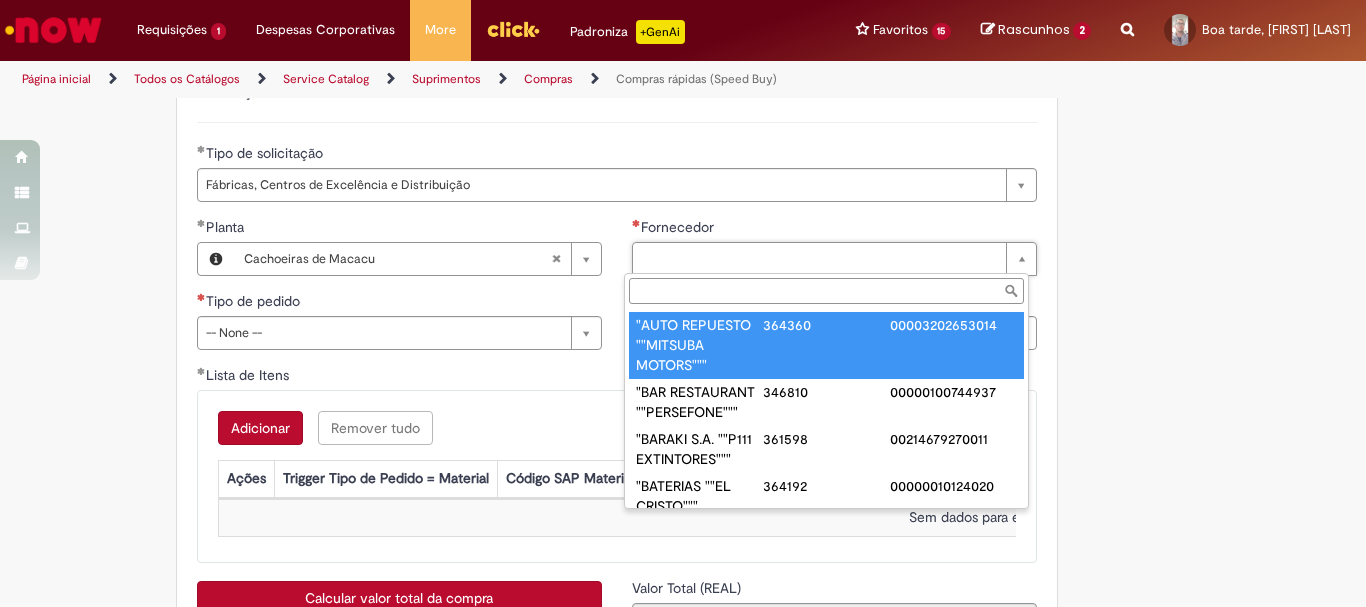 click on "Fornecedor" at bounding box center (826, 291) 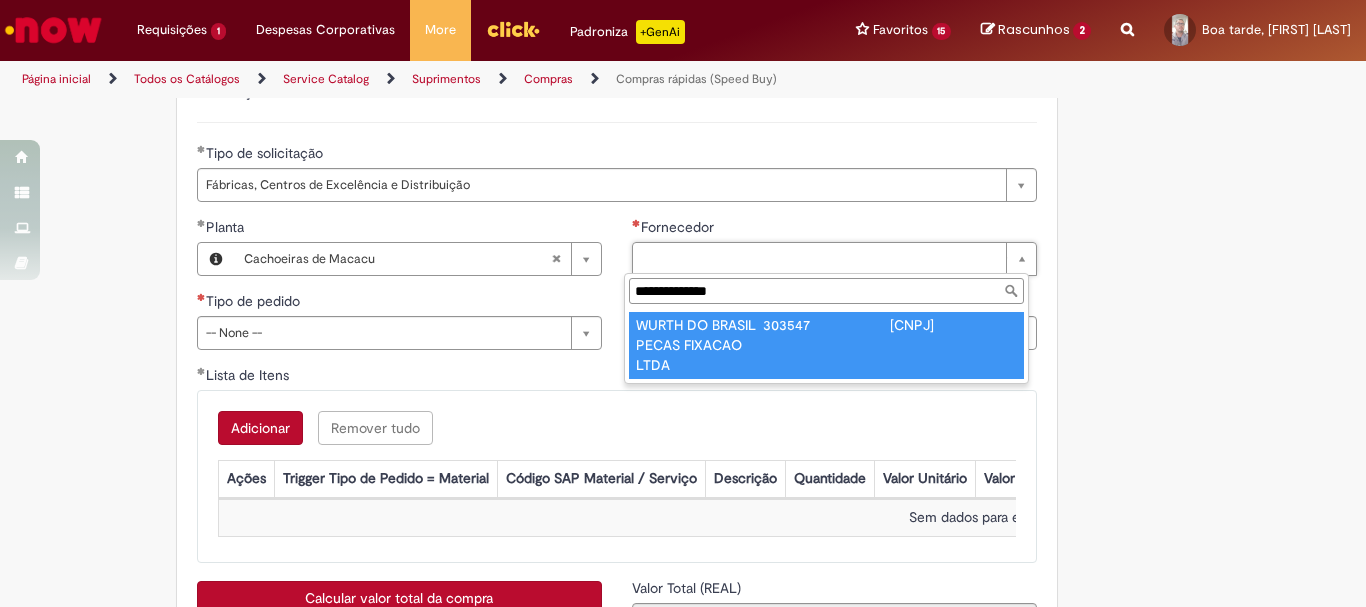 type on "**********" 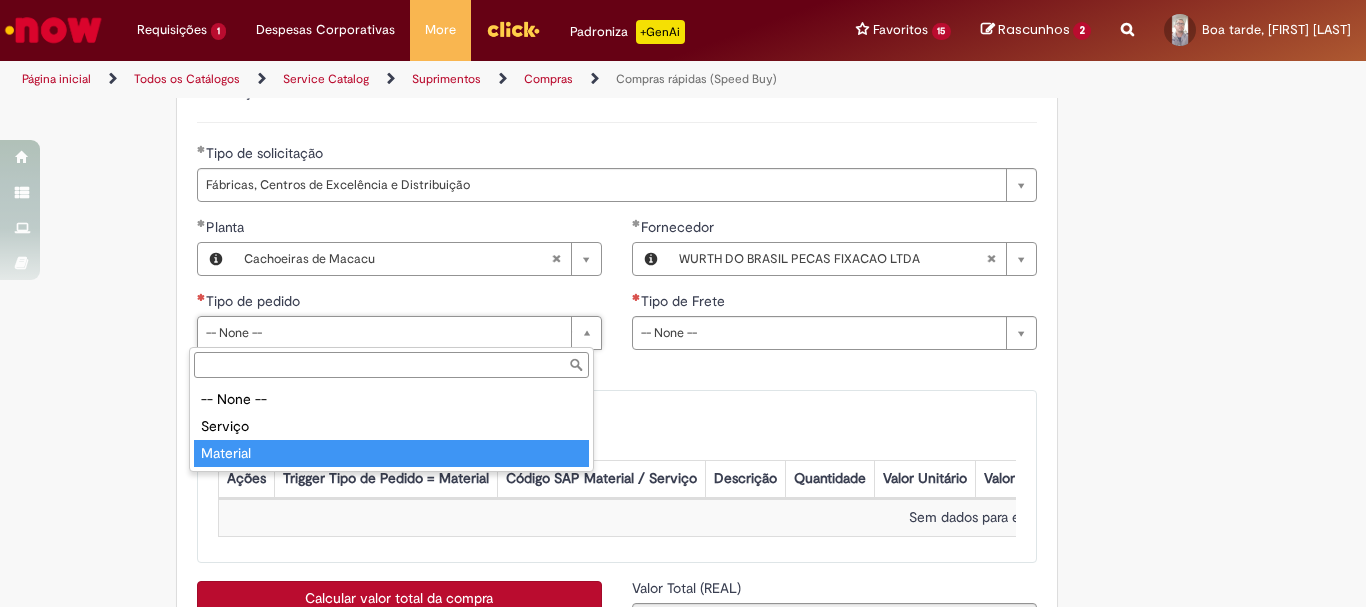 type on "********" 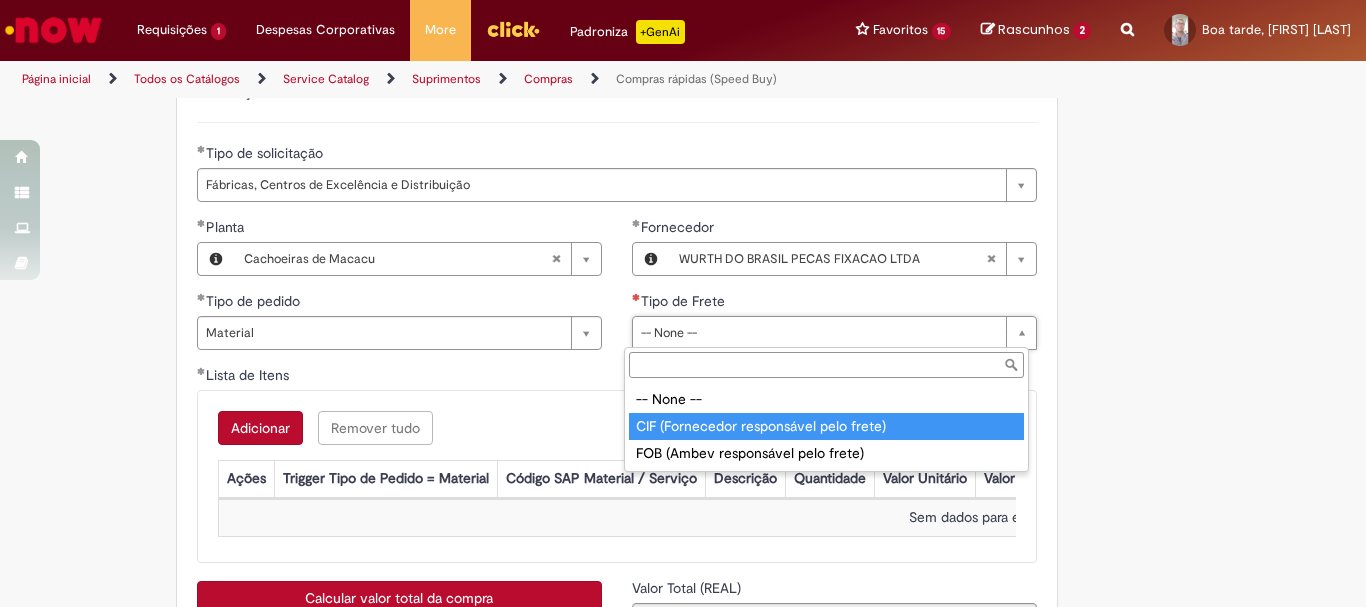 type on "**********" 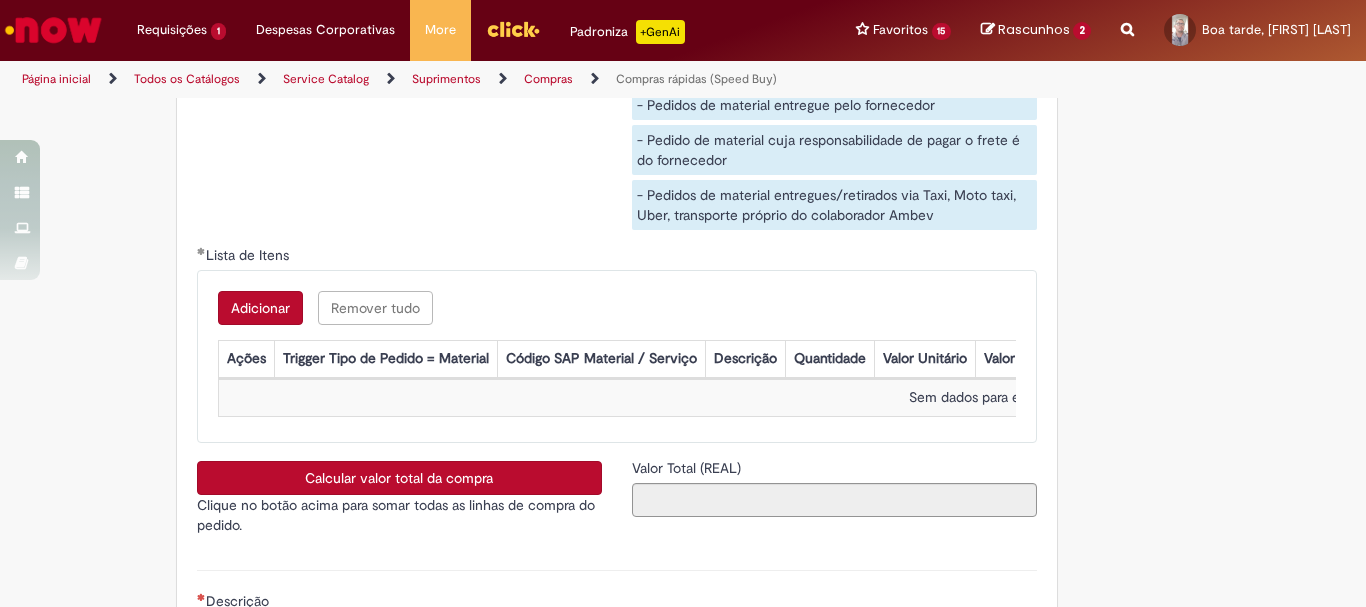 scroll, scrollTop: 3400, scrollLeft: 0, axis: vertical 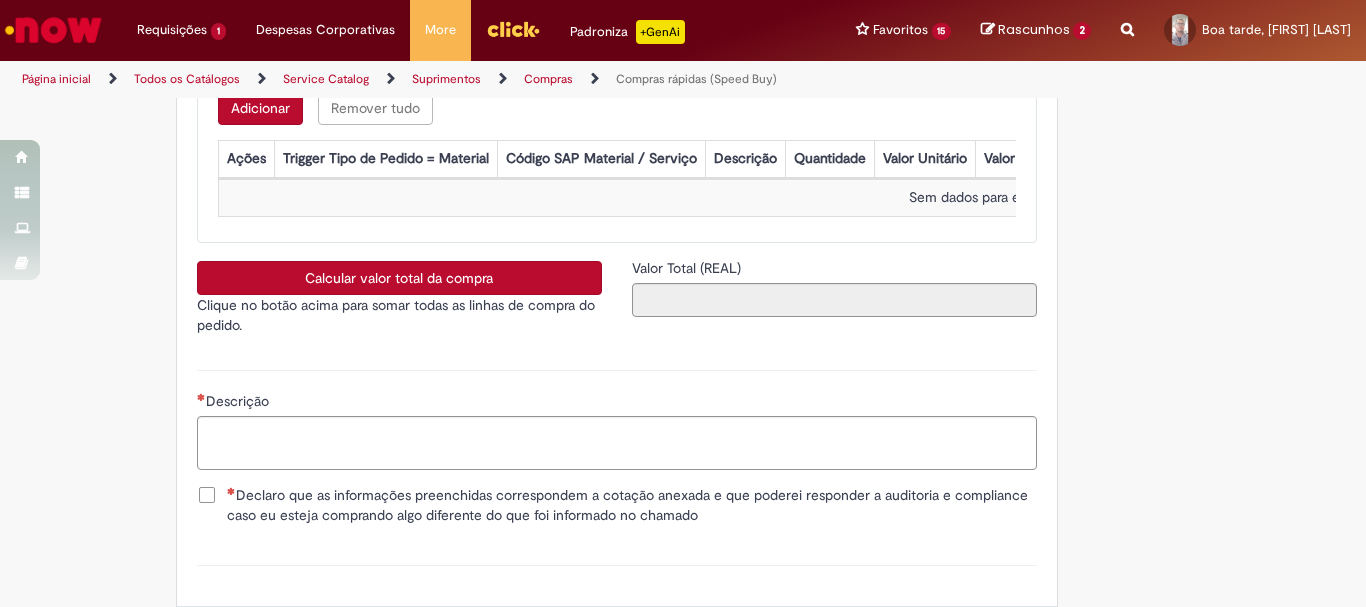 click on "Adicionar" at bounding box center [260, 108] 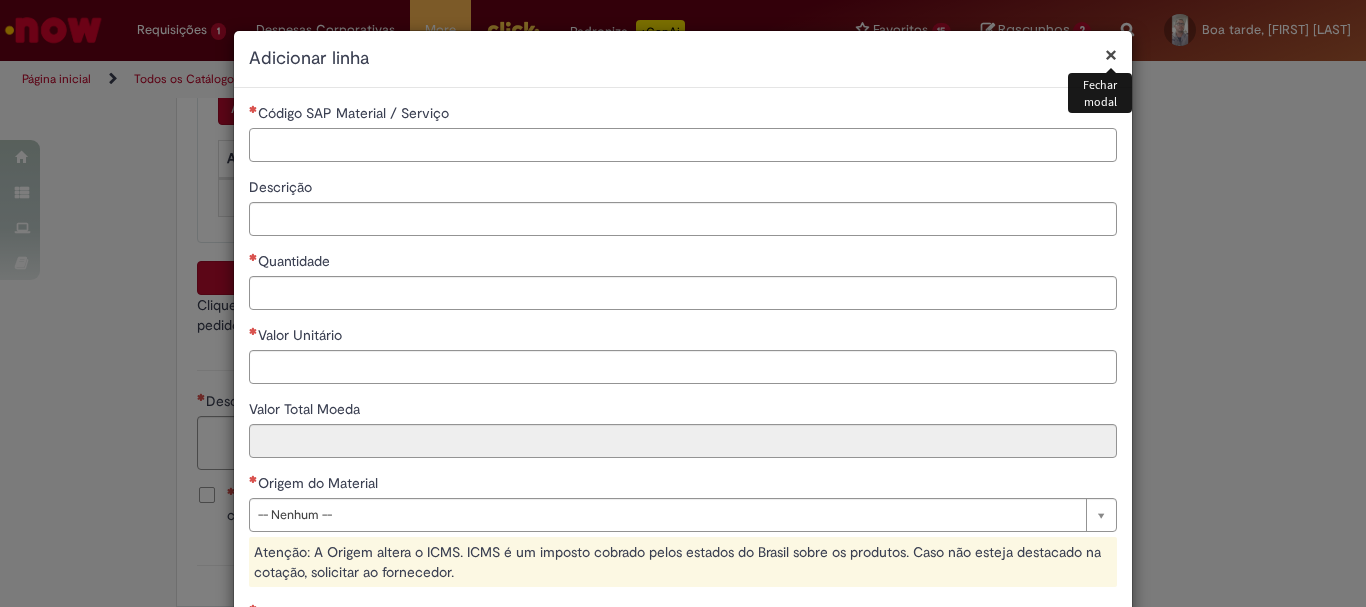 click on "Código SAP Material / Serviço" at bounding box center [683, 145] 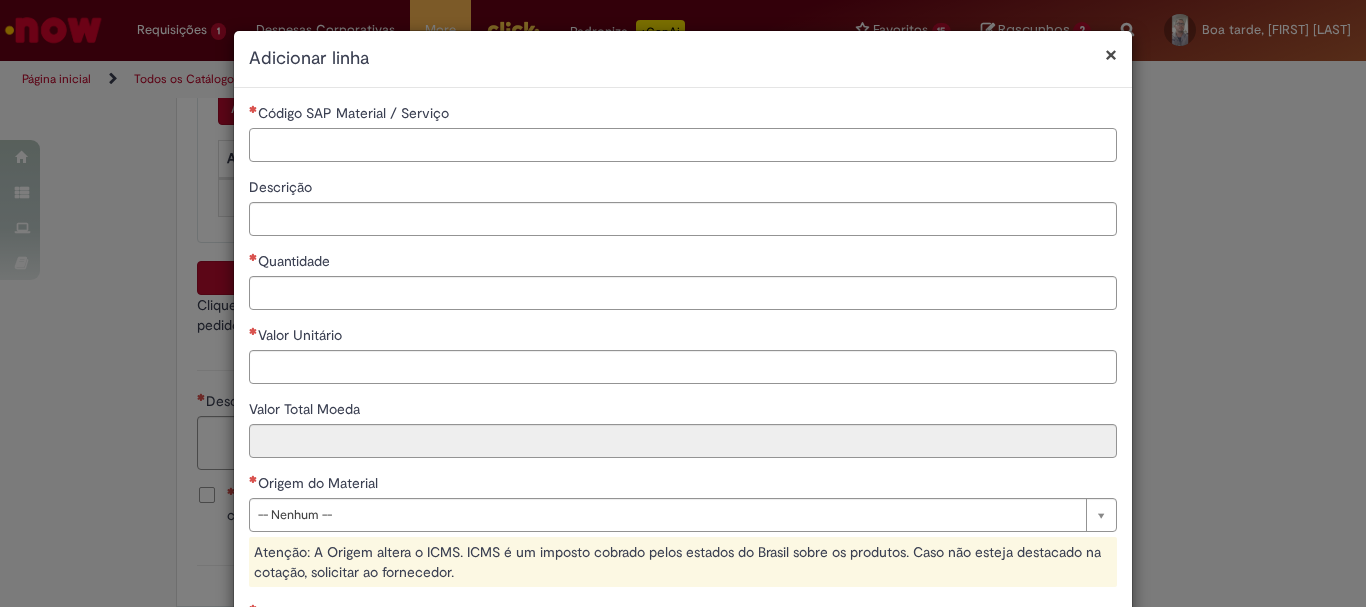paste on "********" 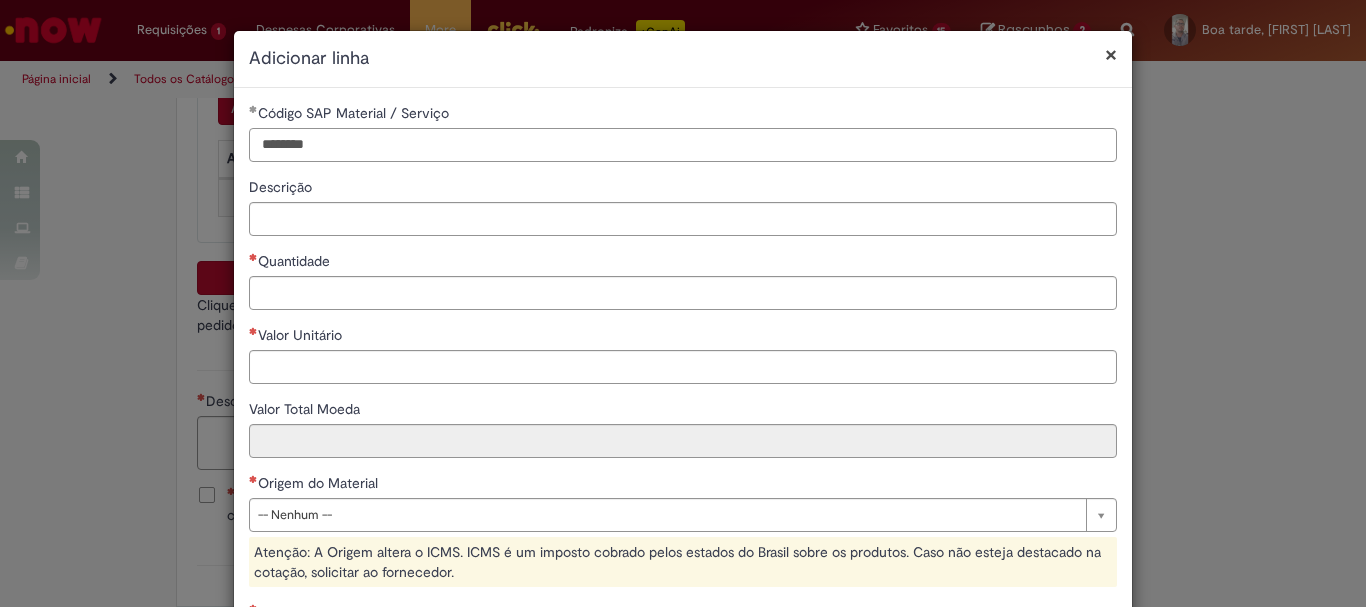 type on "********" 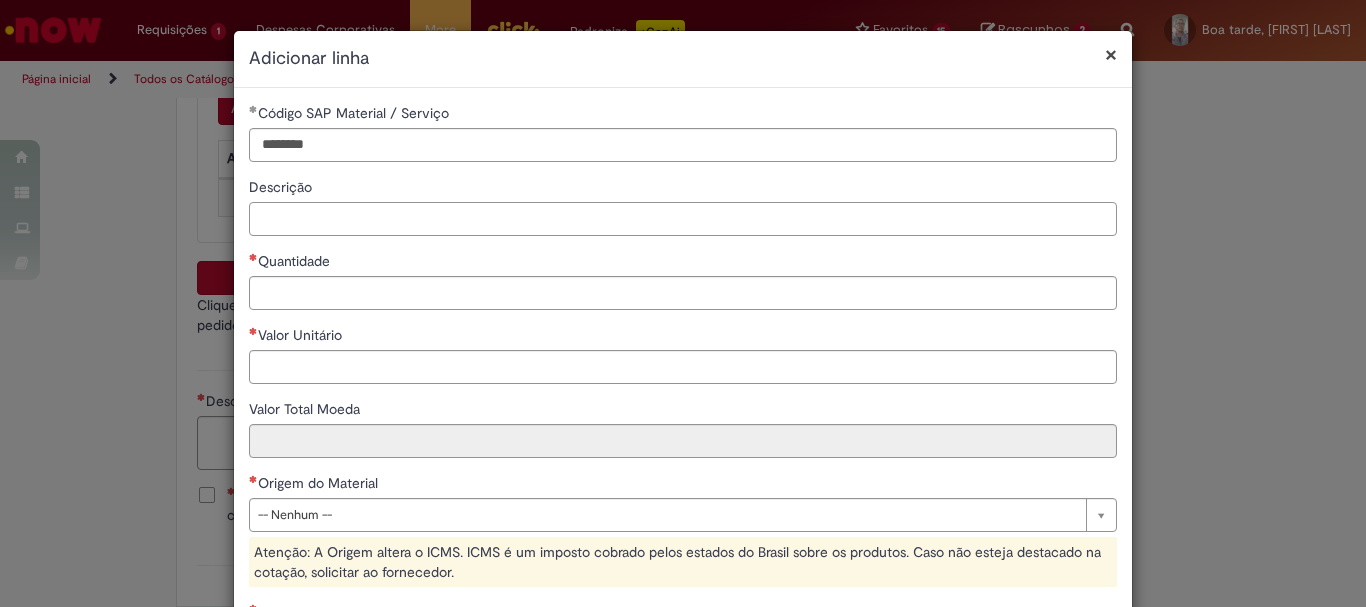 click on "Descrição" at bounding box center (683, 219) 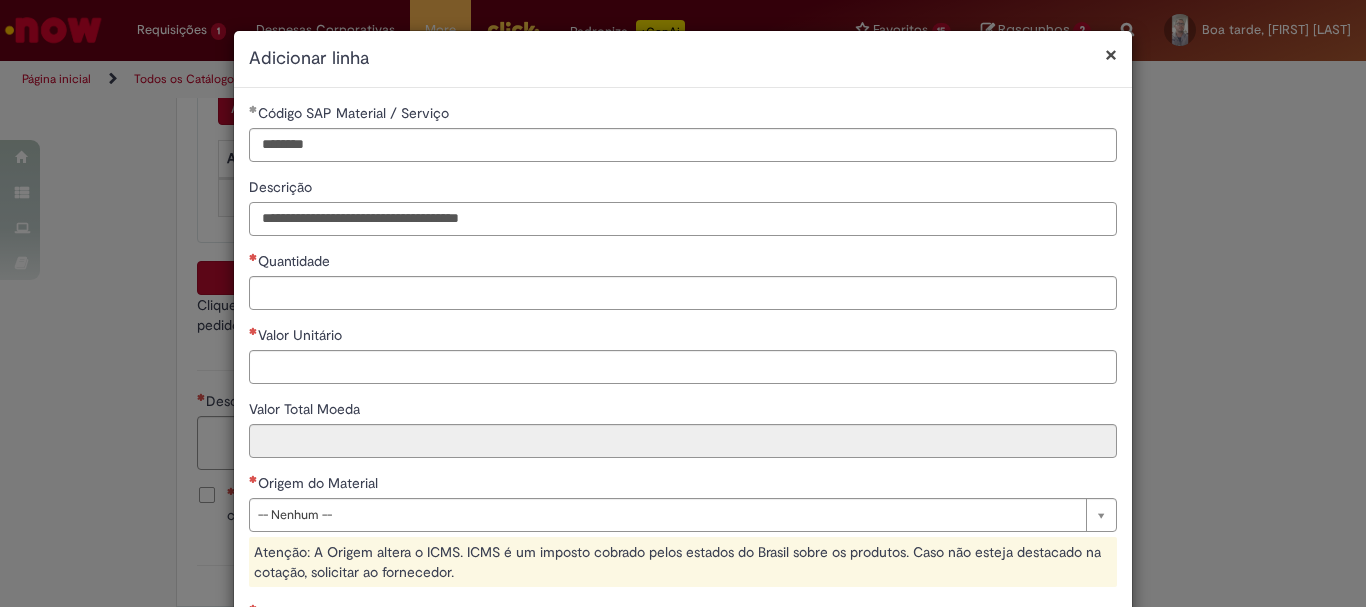 type on "**********" 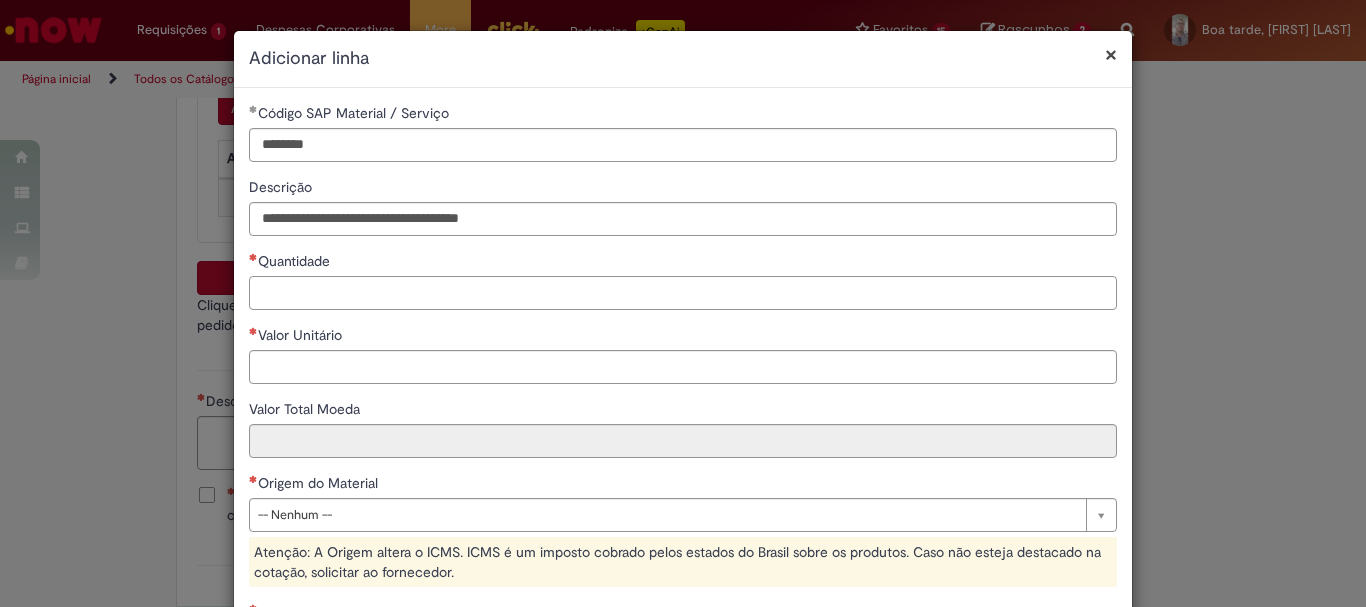 click on "Quantidade" at bounding box center (683, 293) 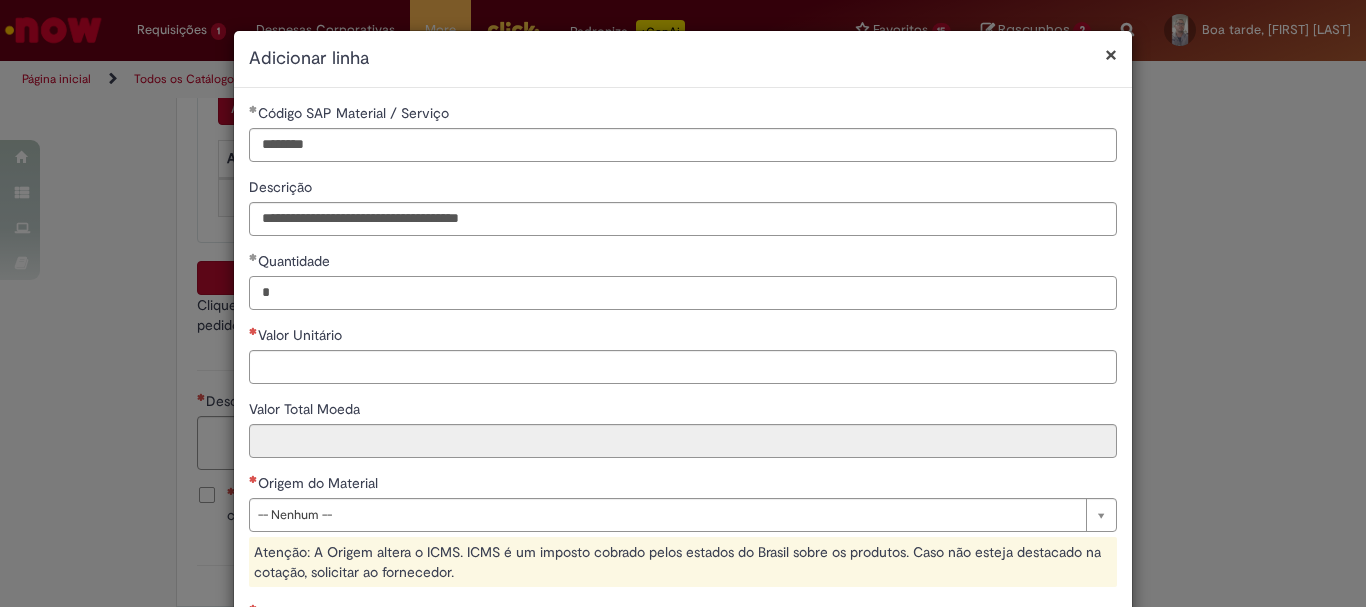 type on "*" 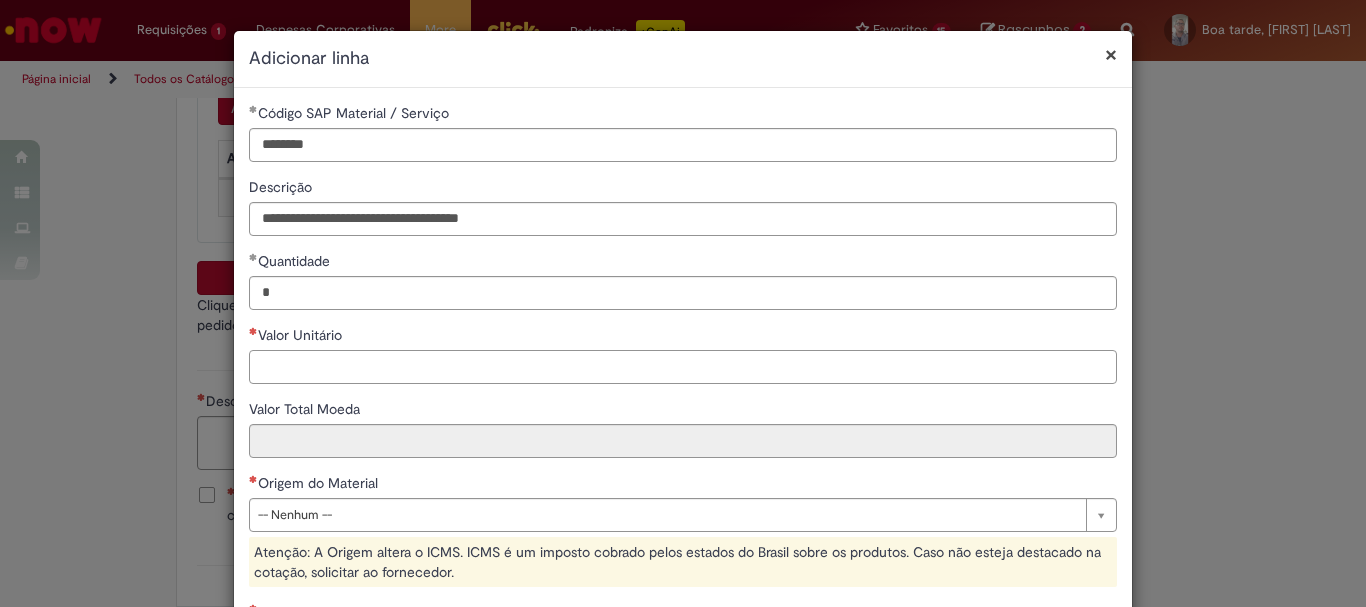 click on "Valor Unitário" at bounding box center [683, 367] 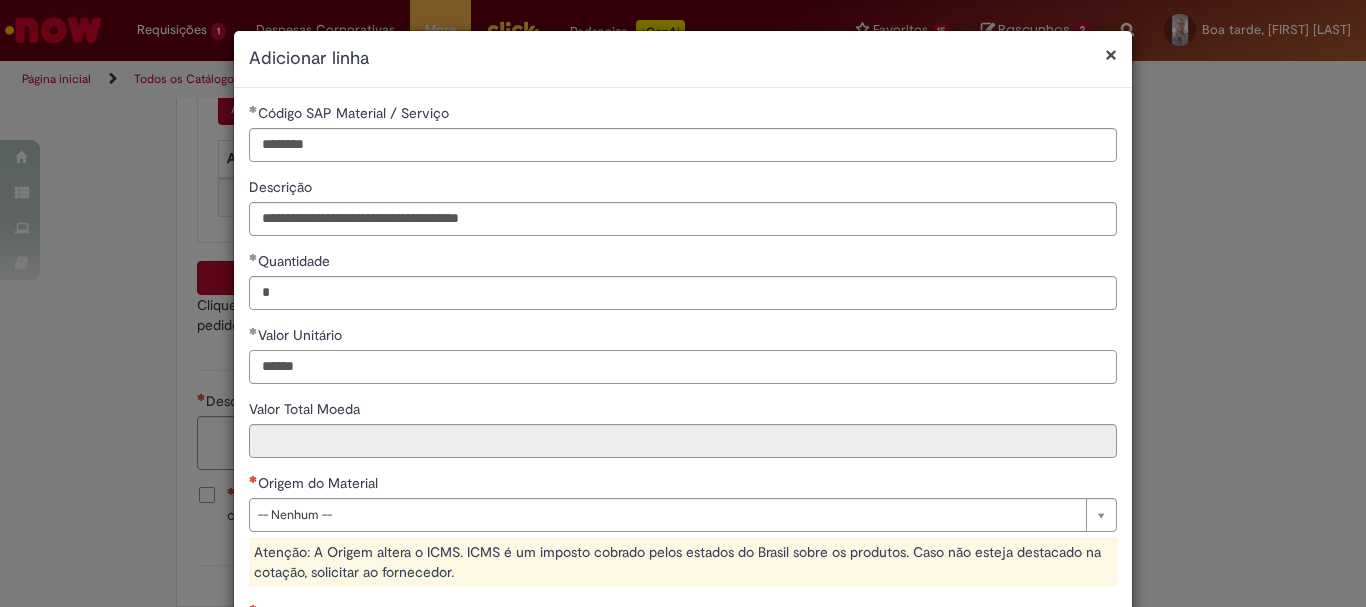 scroll, scrollTop: 100, scrollLeft: 0, axis: vertical 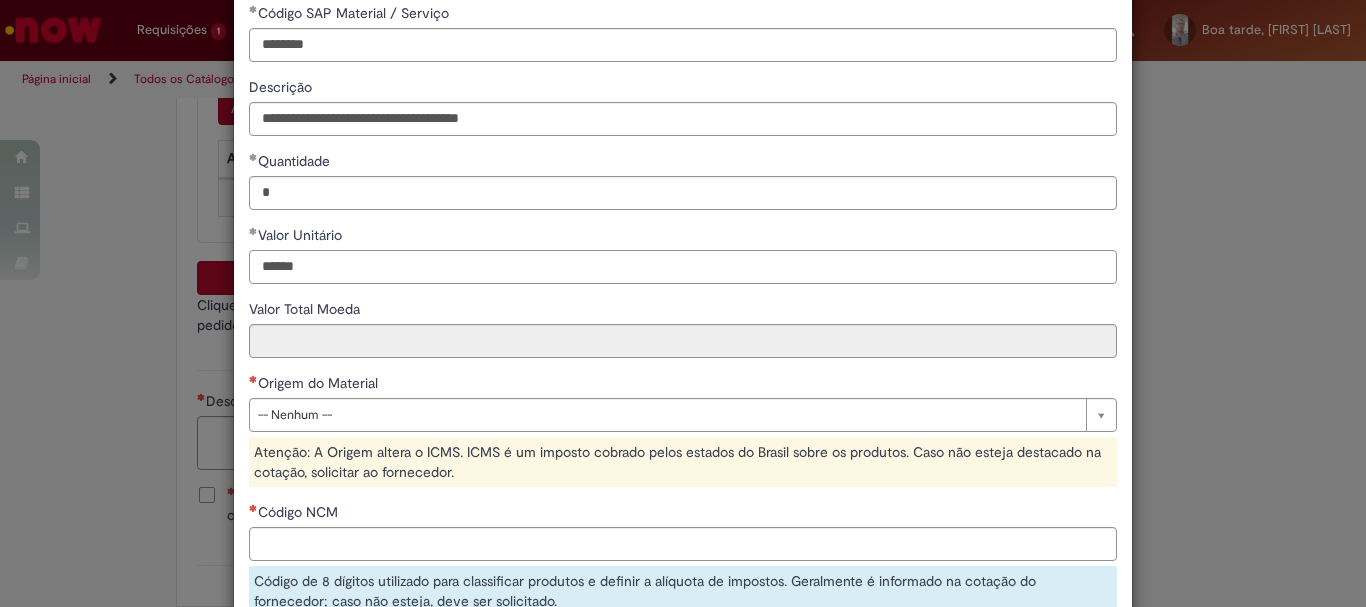type on "******" 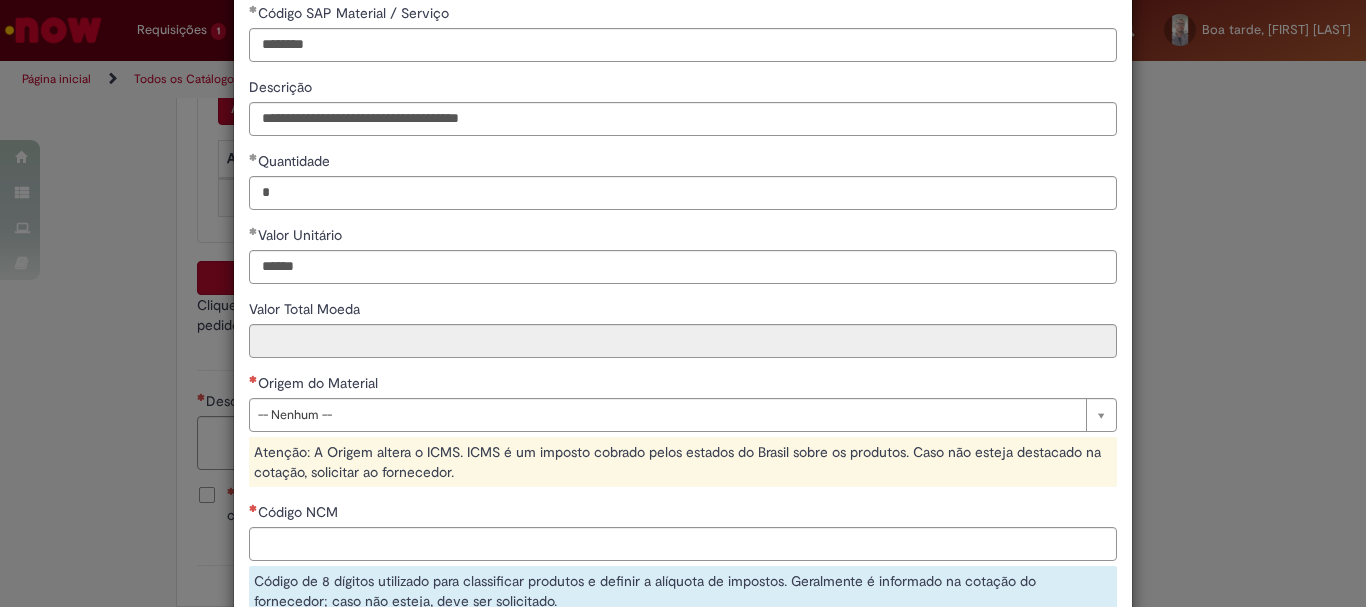 type on "******" 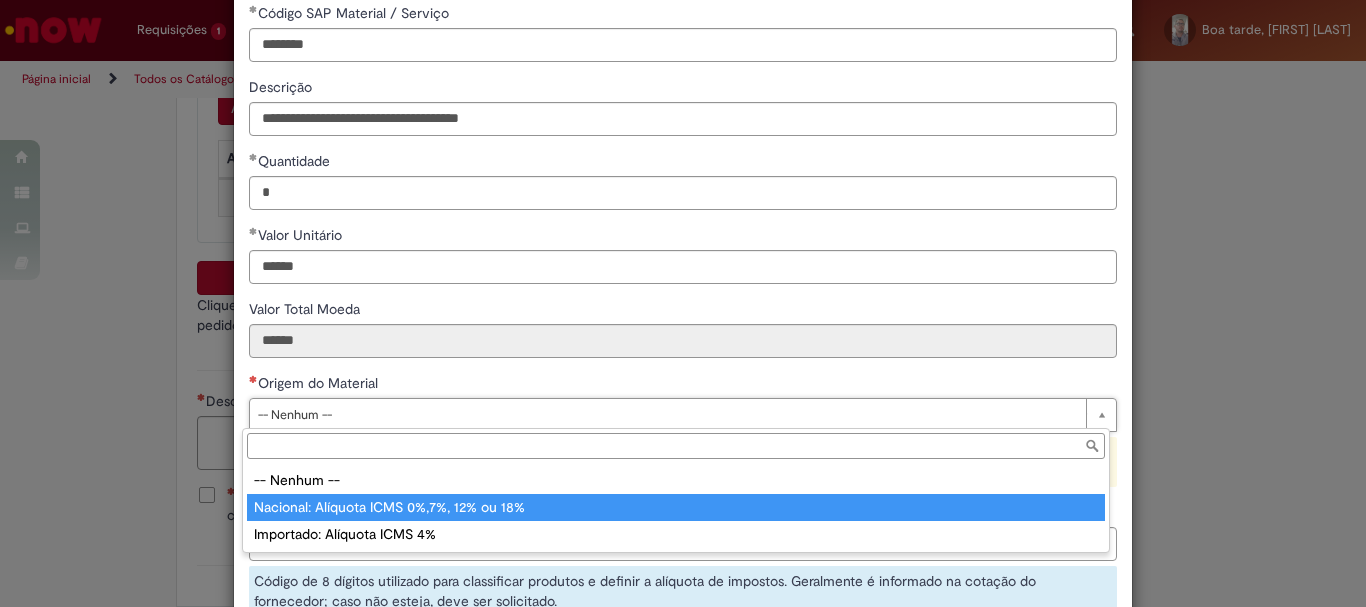 type on "**********" 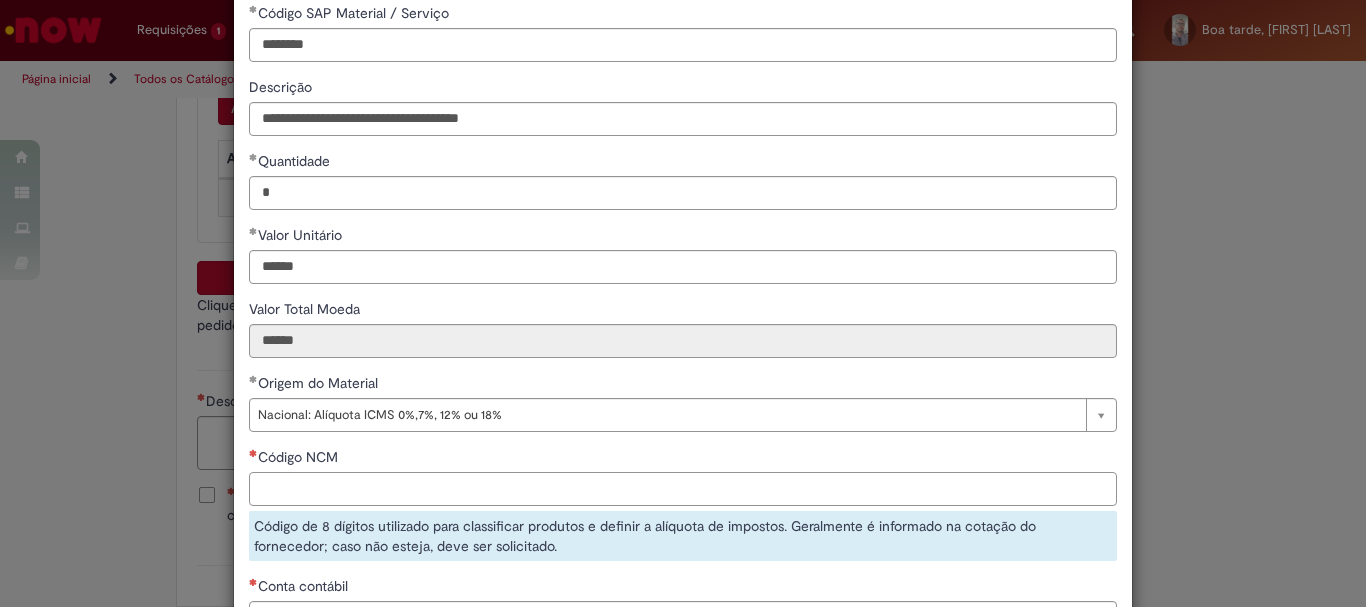 click on "Código NCM" at bounding box center [683, 489] 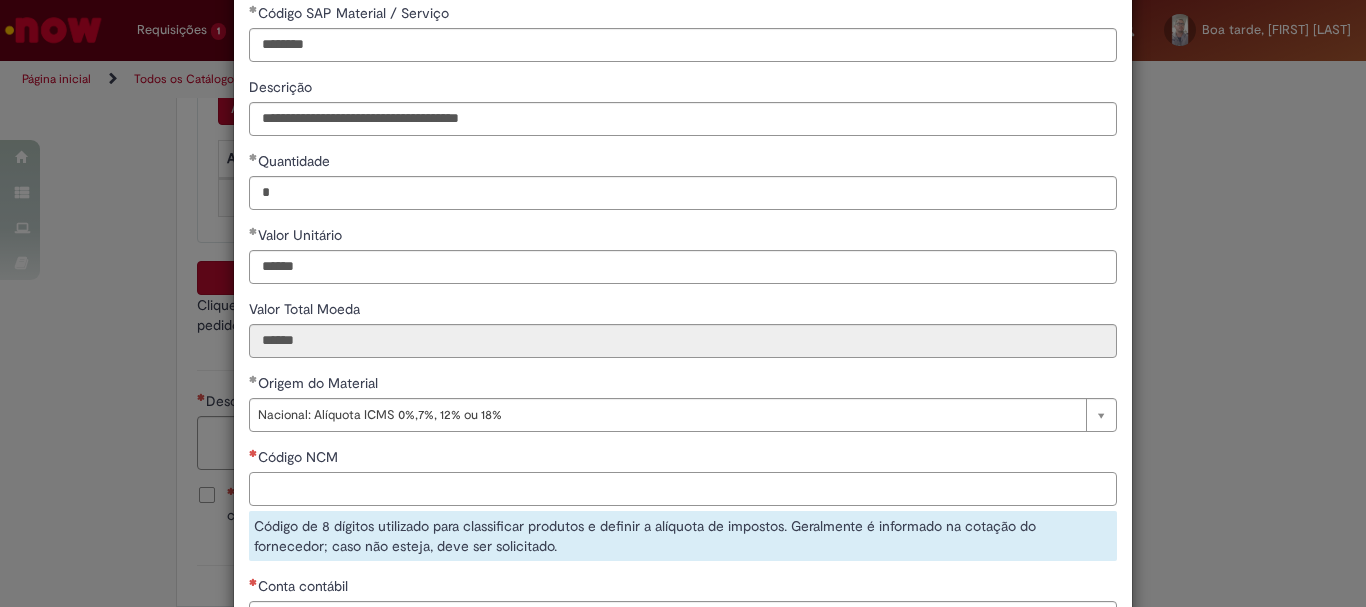 click on "Código NCM" at bounding box center [683, 489] 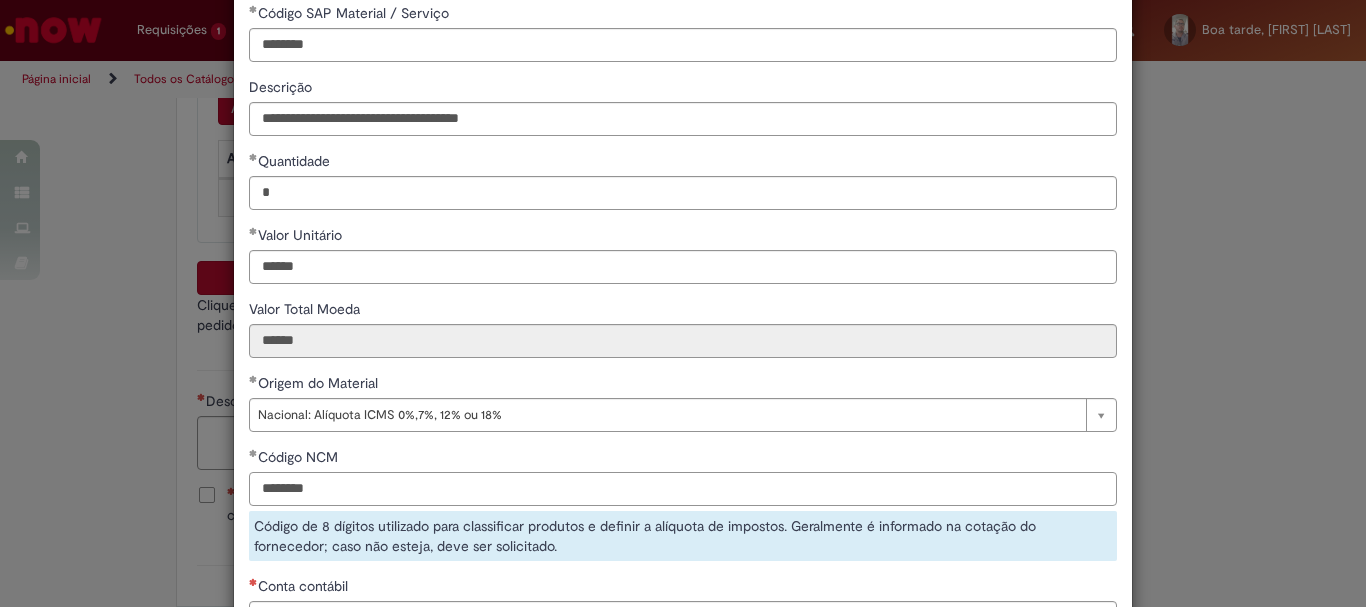 scroll, scrollTop: 328, scrollLeft: 0, axis: vertical 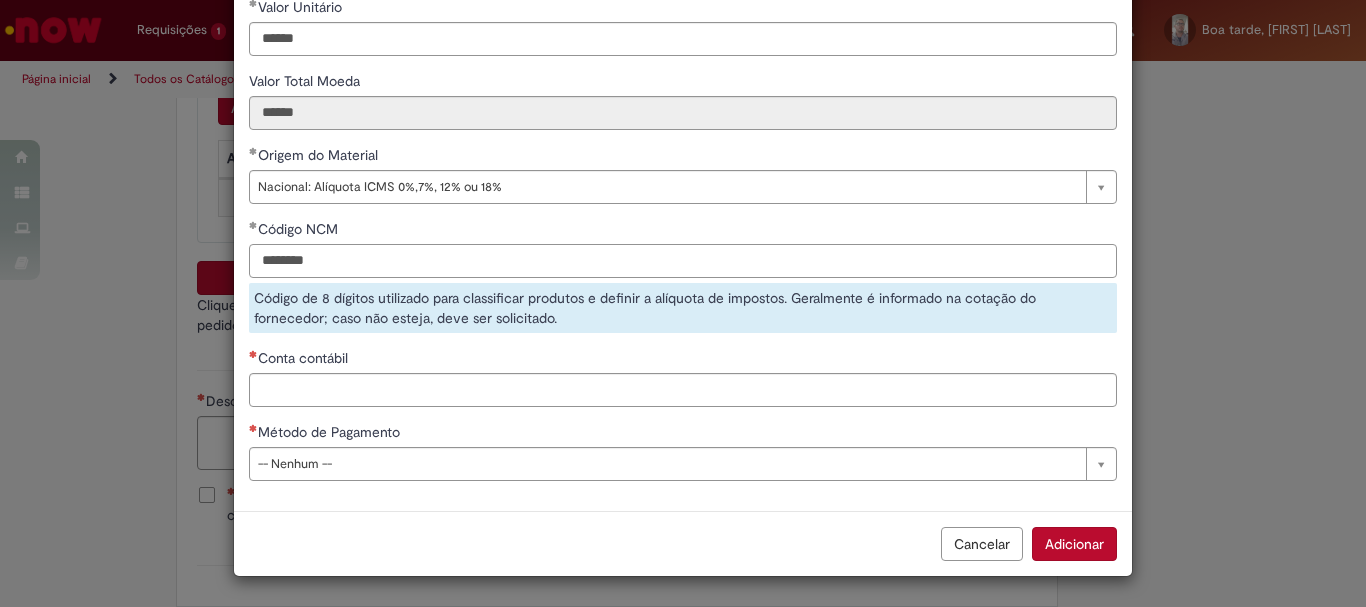 type on "********" 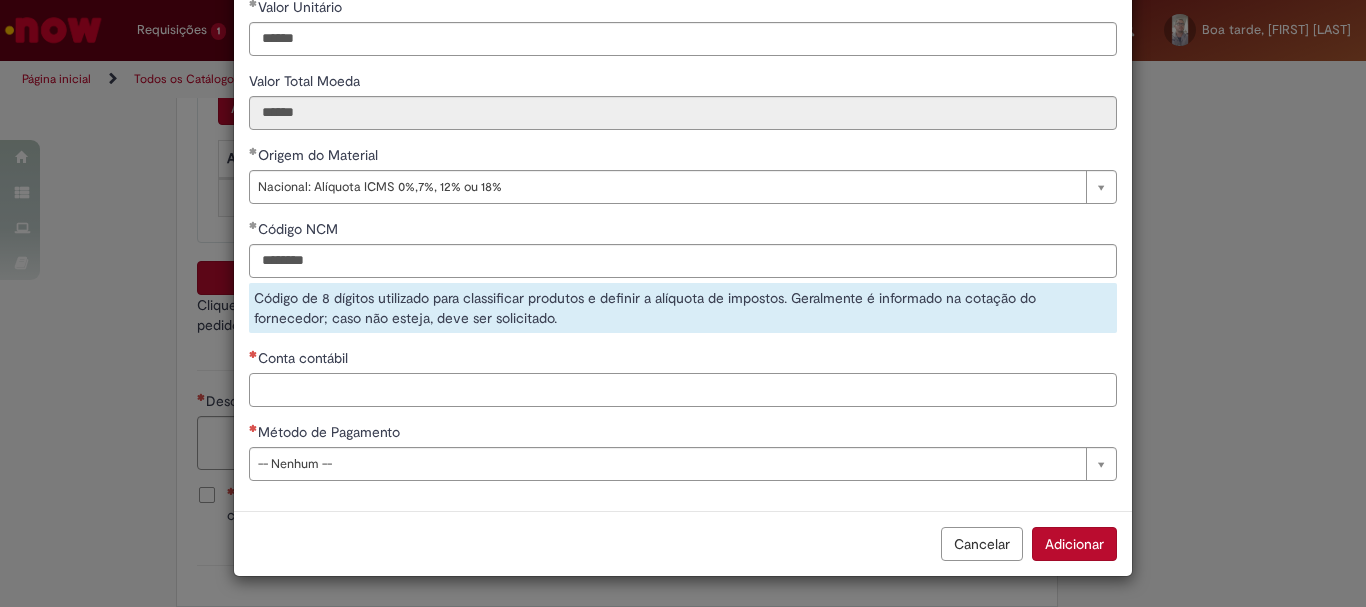 click on "Conta contábil" at bounding box center [683, 390] 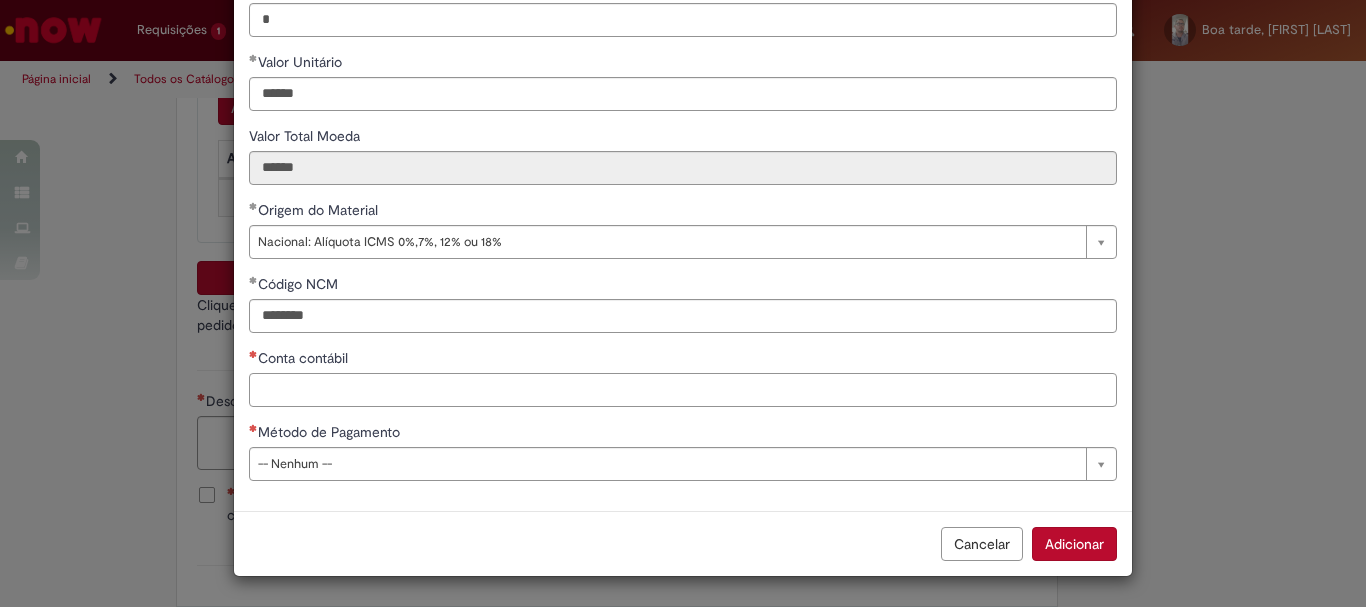 scroll, scrollTop: 273, scrollLeft: 0, axis: vertical 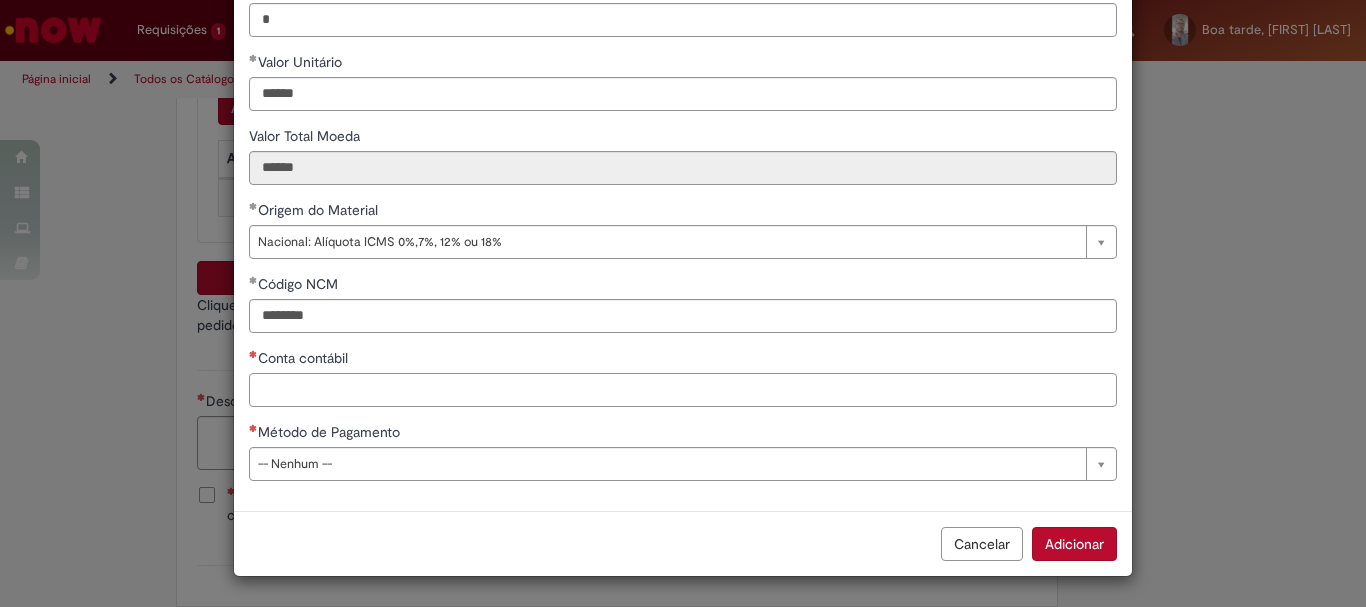 click on "Conta contábil" at bounding box center [683, 390] 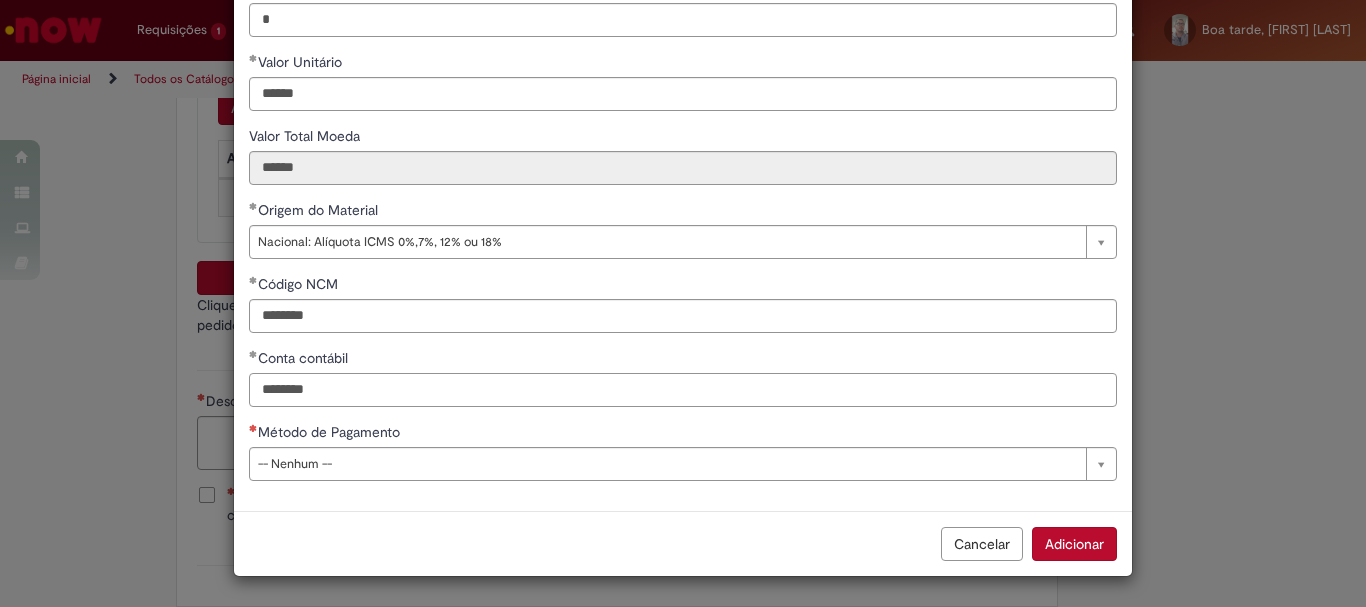 type on "********" 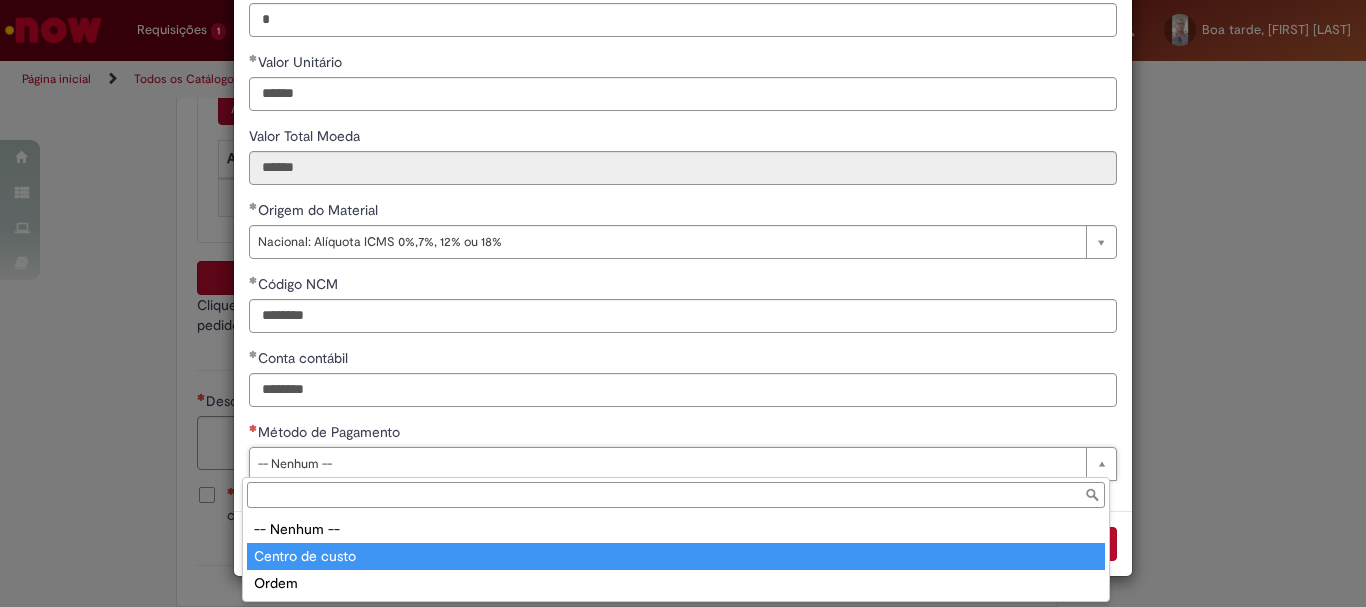 type on "**********" 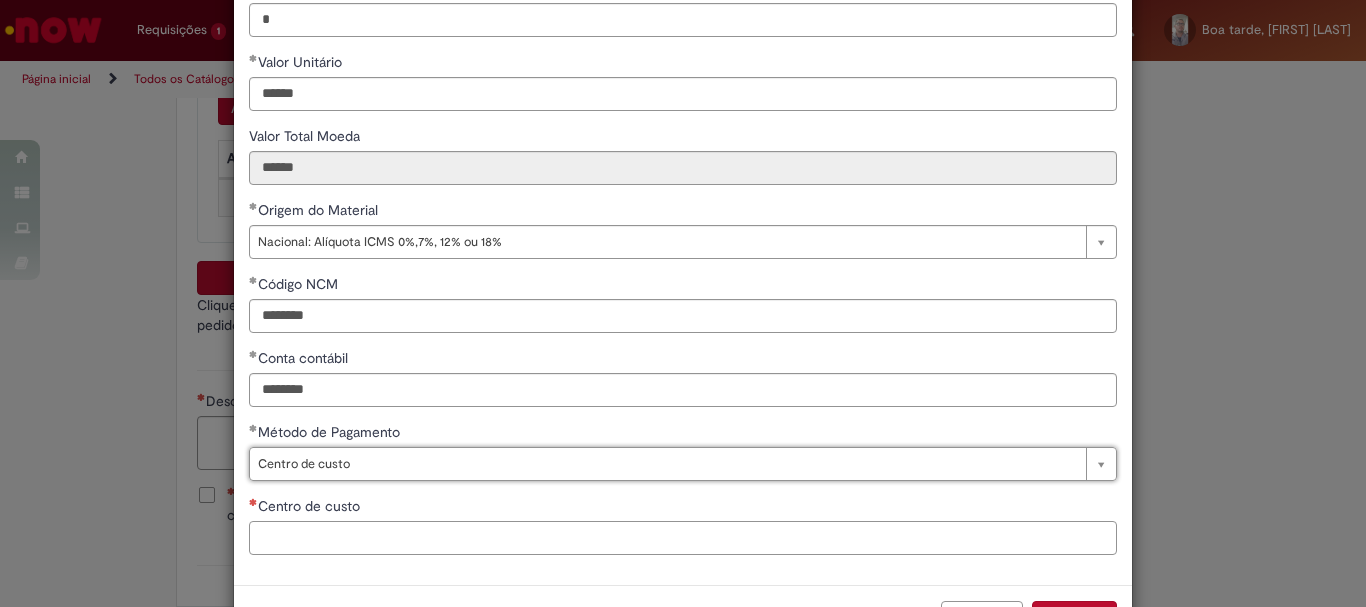 click on "Centro de custo" at bounding box center (683, 538) 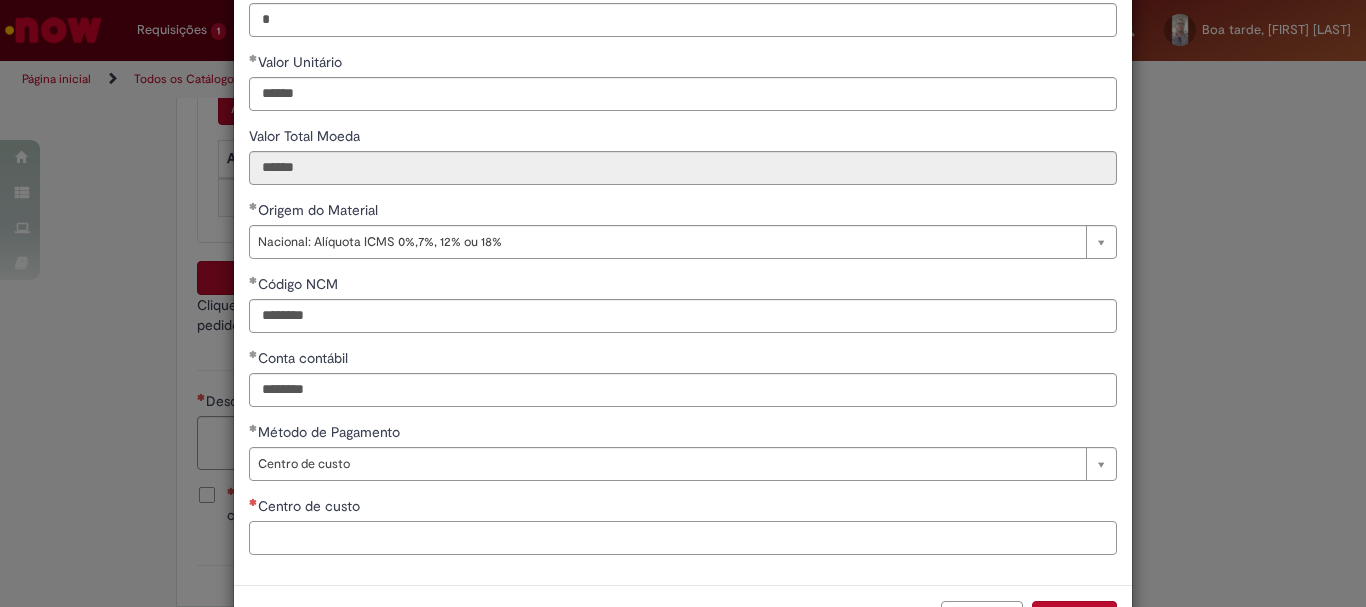 click on "Centro de custo" at bounding box center (683, 538) 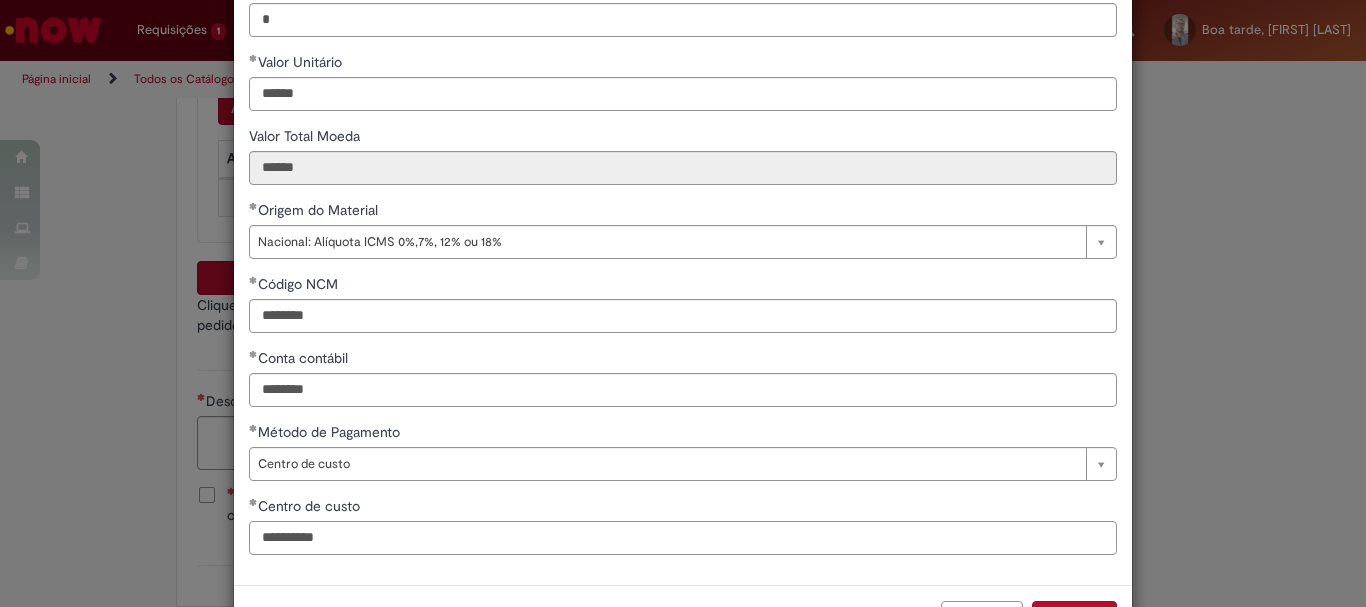 scroll, scrollTop: 347, scrollLeft: 0, axis: vertical 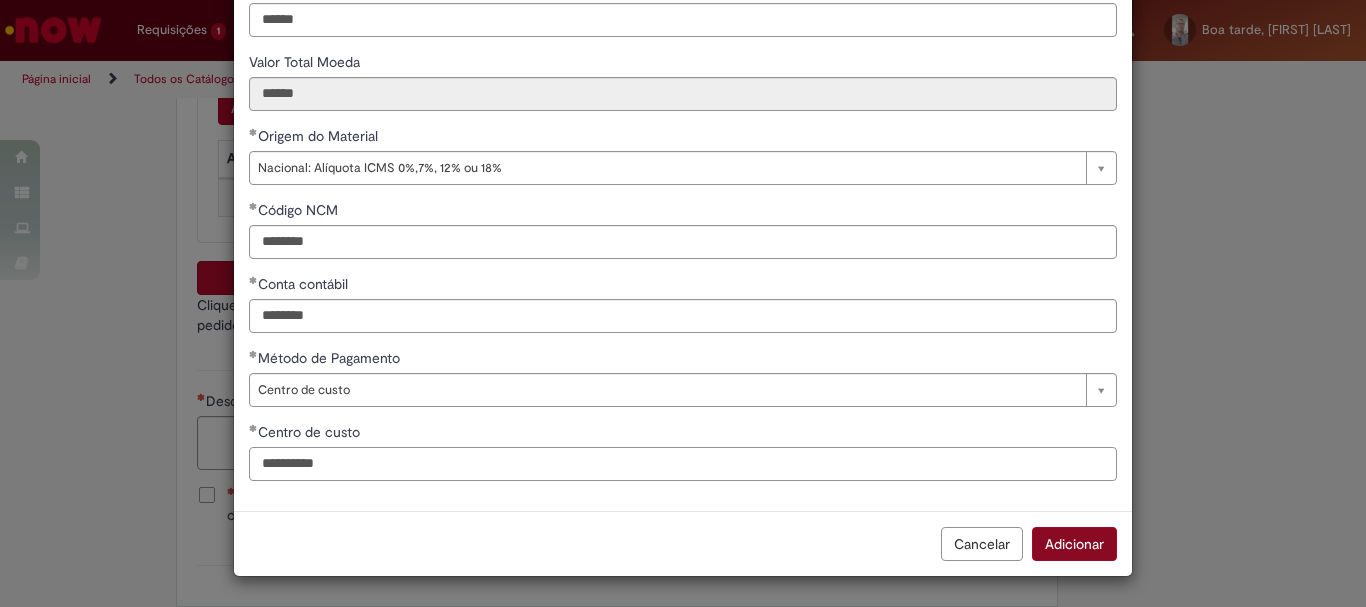 type on "**********" 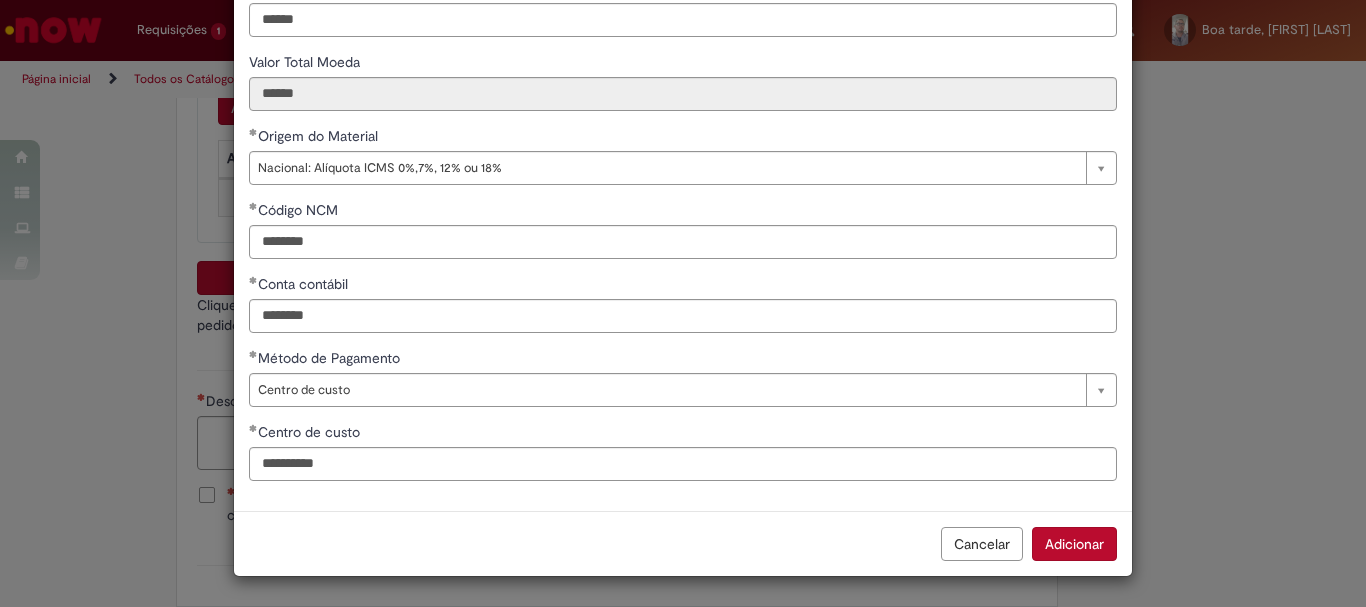 click on "Adicionar" at bounding box center (1074, 544) 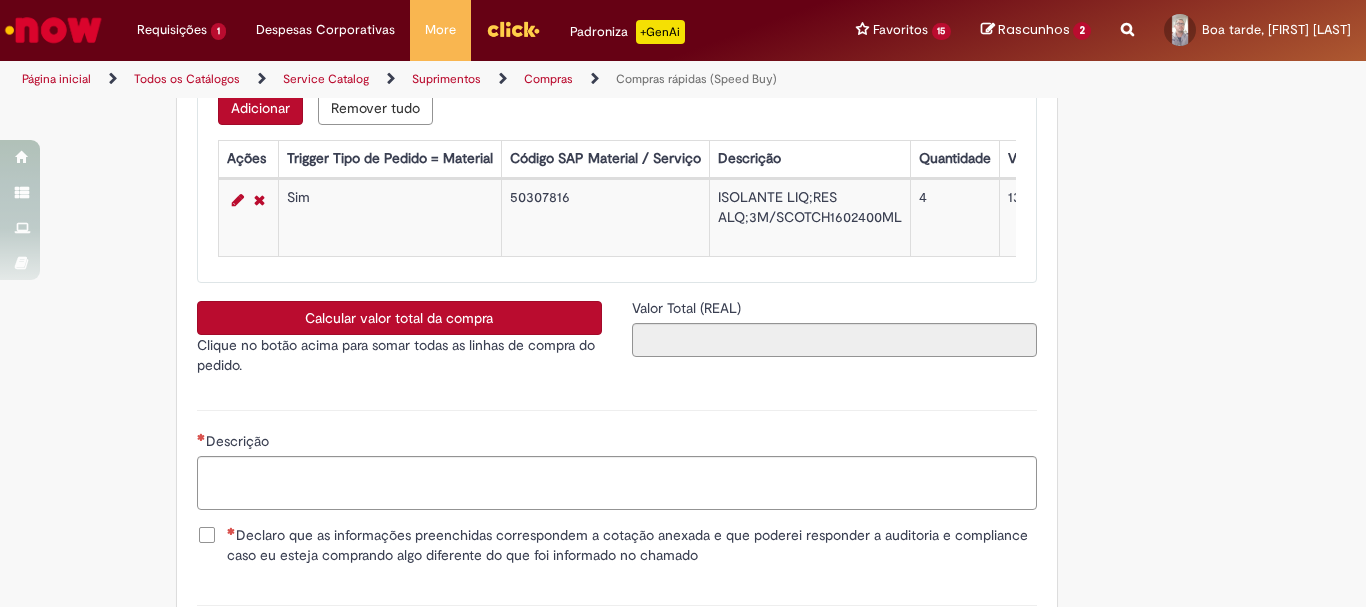 scroll, scrollTop: 3394, scrollLeft: 0, axis: vertical 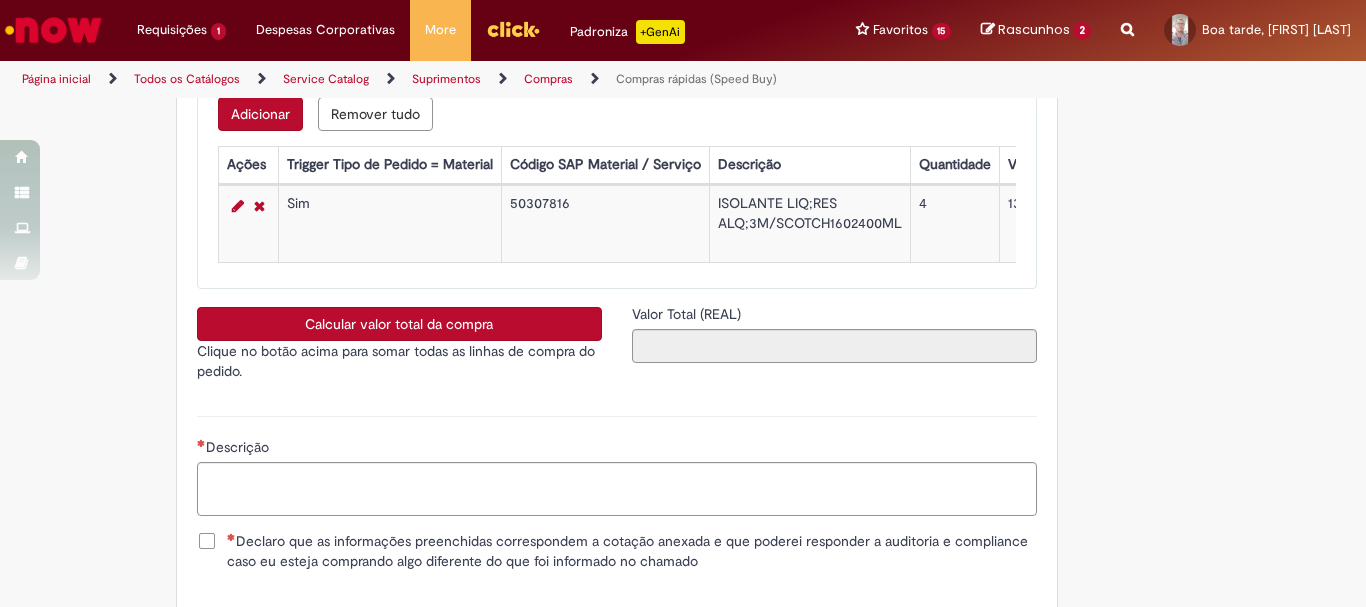 click on "Calcular valor total da compra" at bounding box center (399, 324) 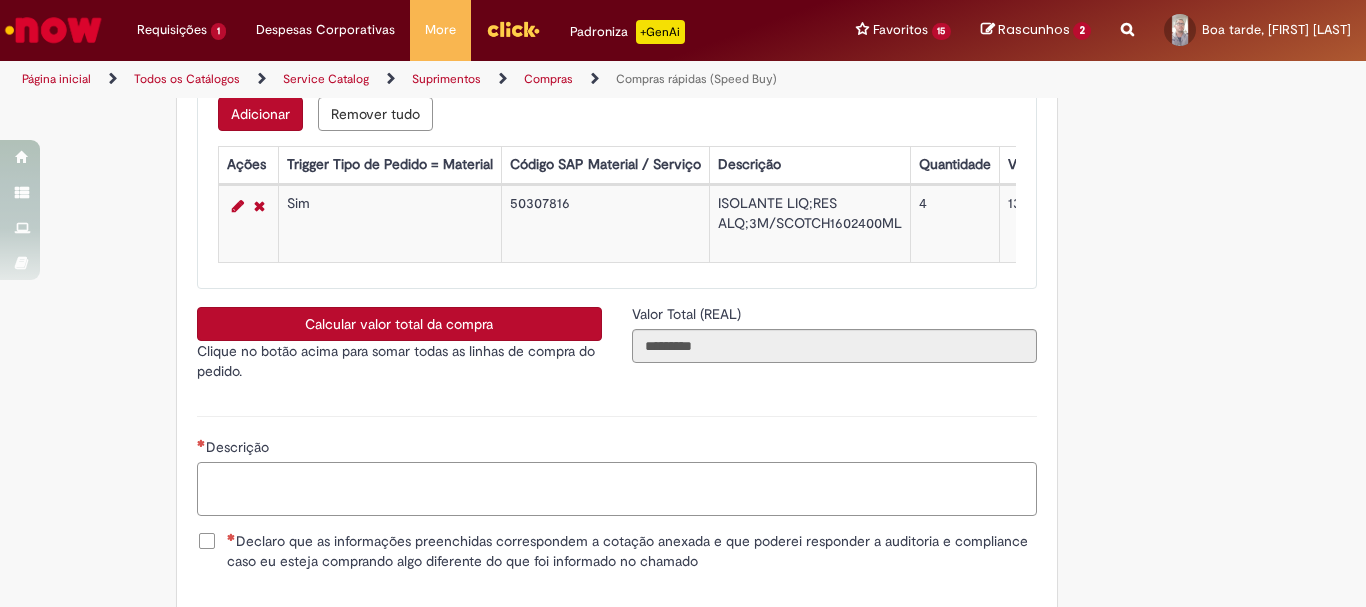 click on "Descrição" at bounding box center (617, 489) 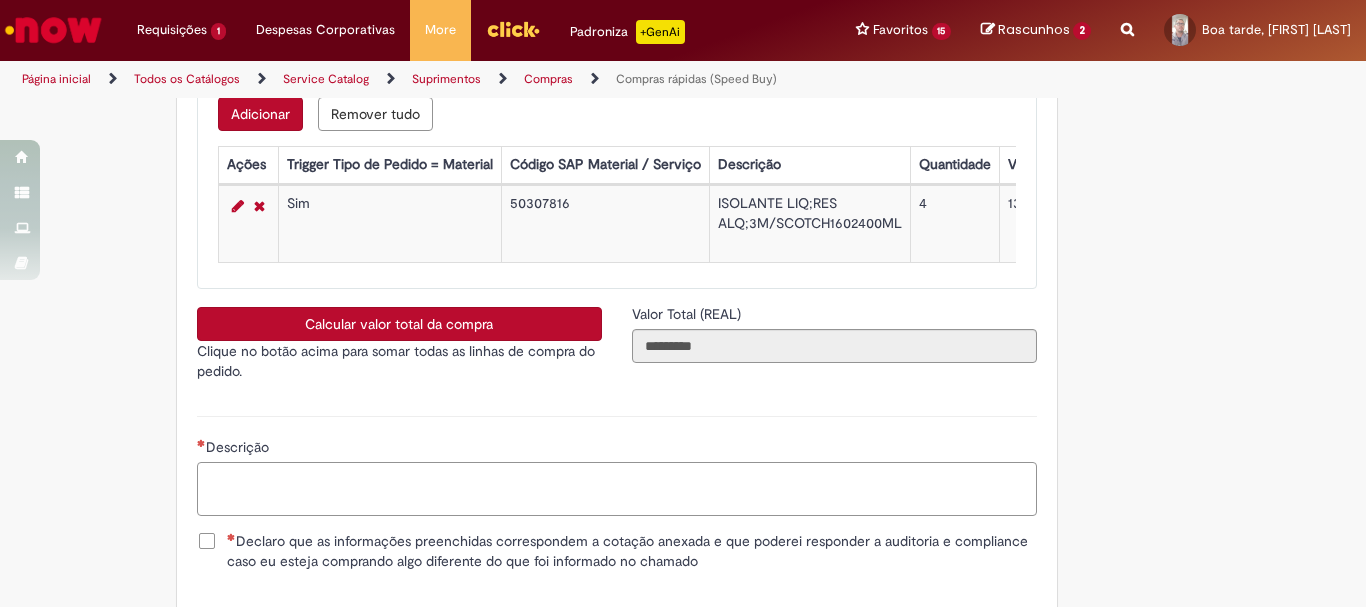 type on "*" 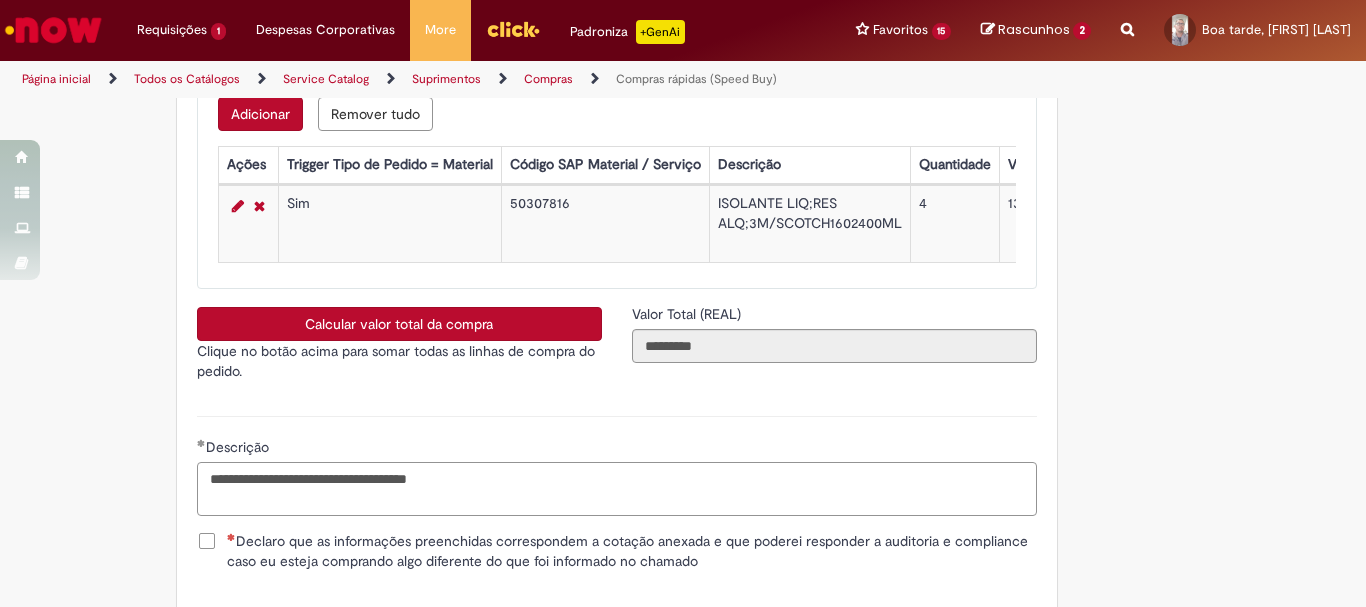 scroll, scrollTop: 3594, scrollLeft: 0, axis: vertical 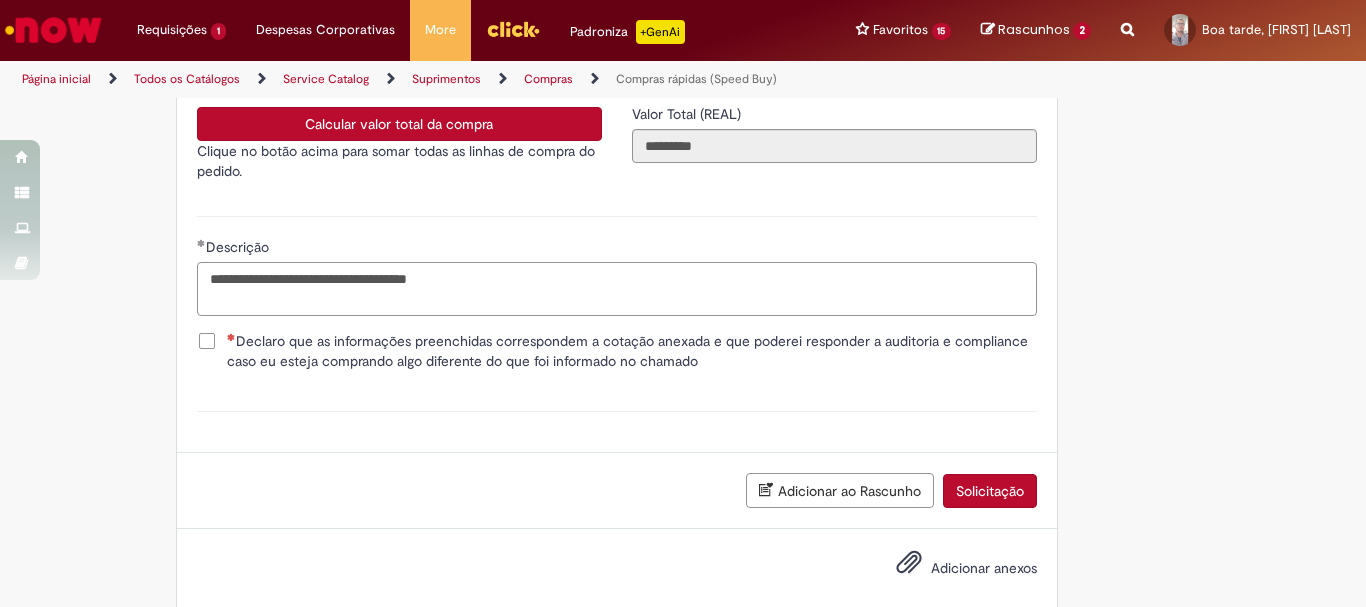 type on "**********" 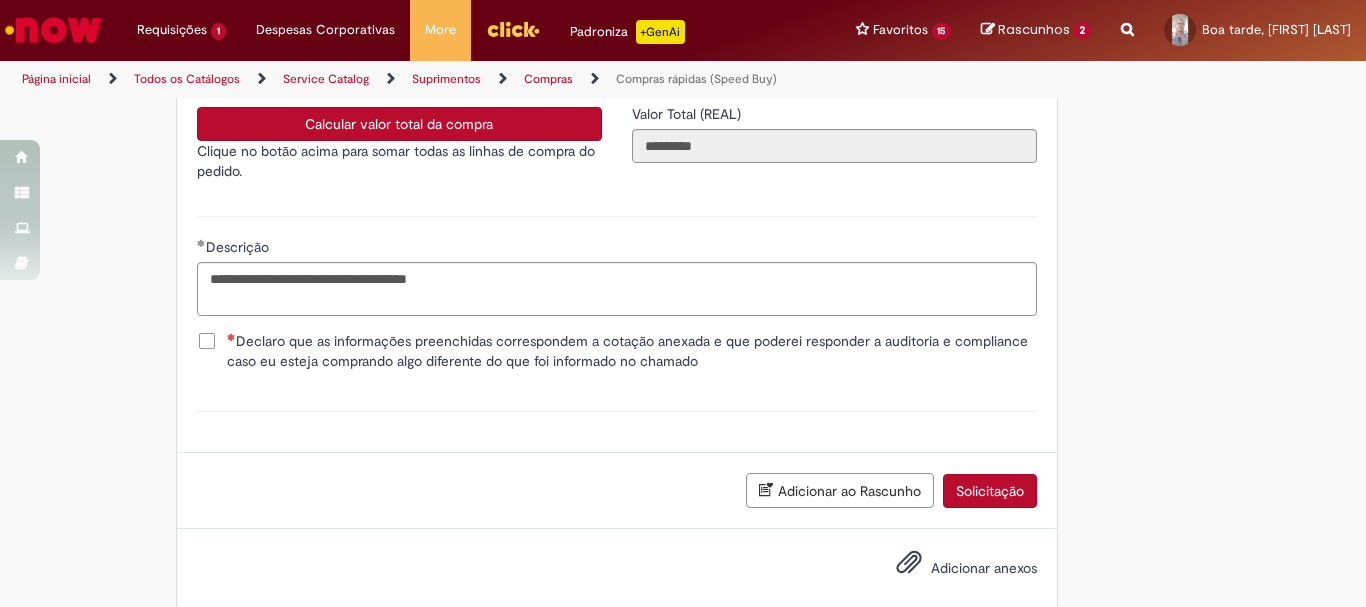 click on "Declaro que as informações preenchidas correspondem a cotação anexada e que poderei responder a auditoria e compliance caso eu esteja comprando algo diferente do que foi informado no chamado" at bounding box center (632, 351) 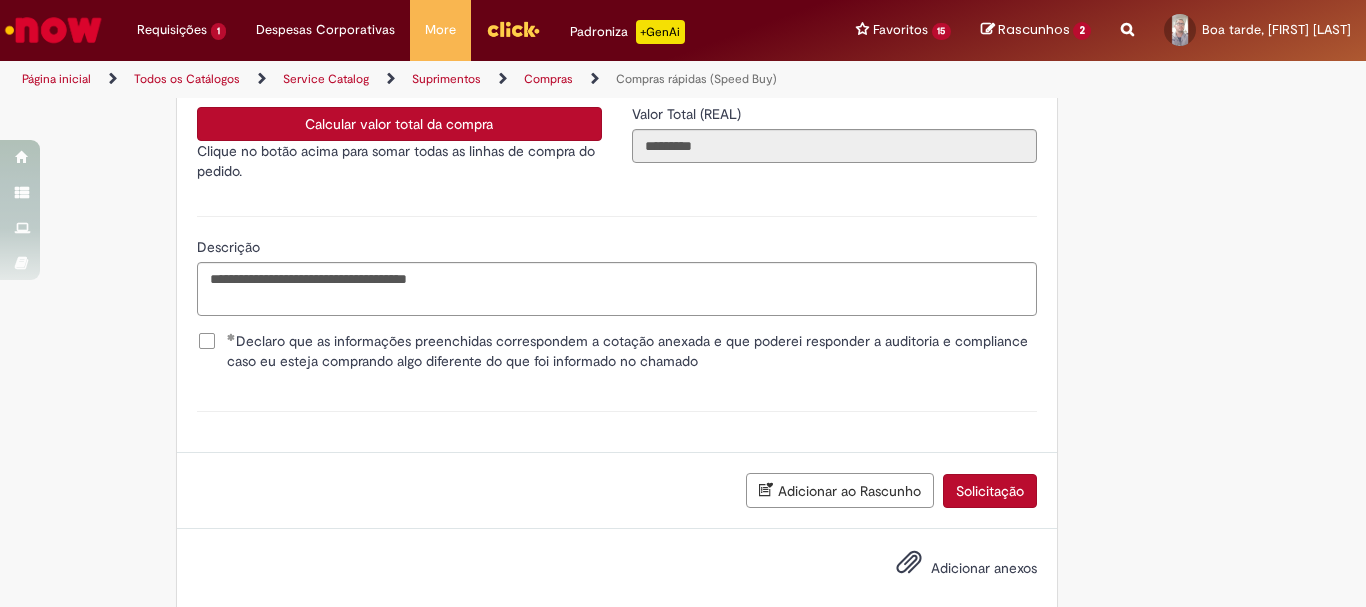 scroll, scrollTop: 3641, scrollLeft: 0, axis: vertical 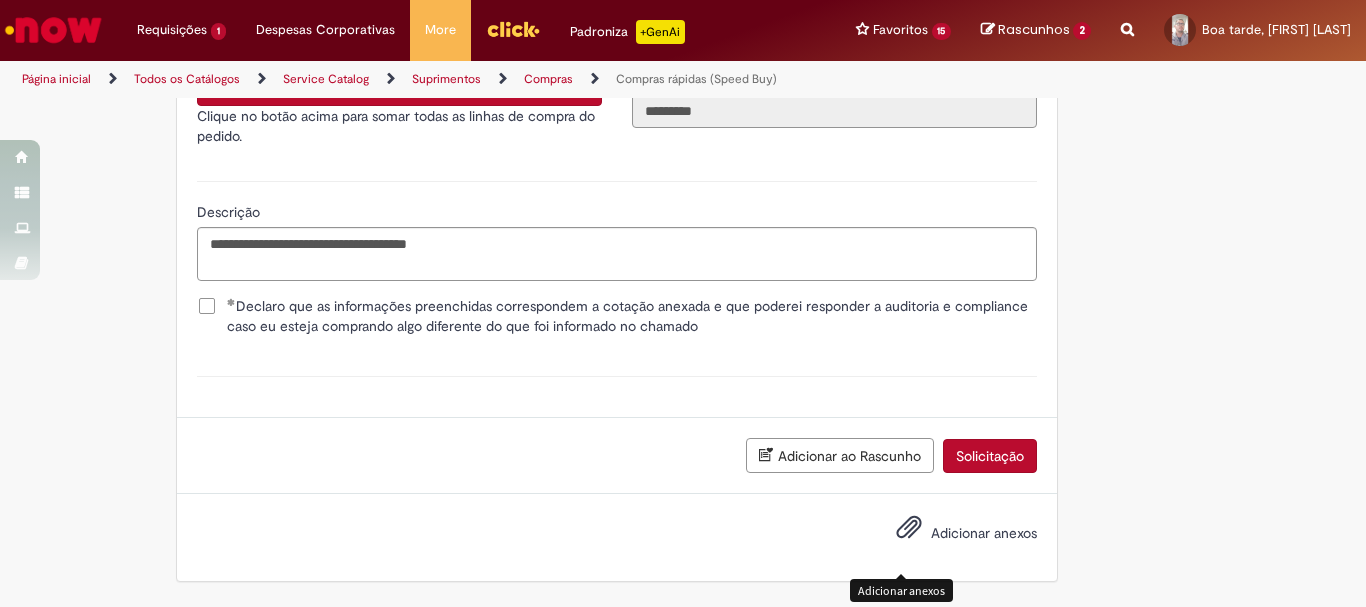 click at bounding box center (909, 528) 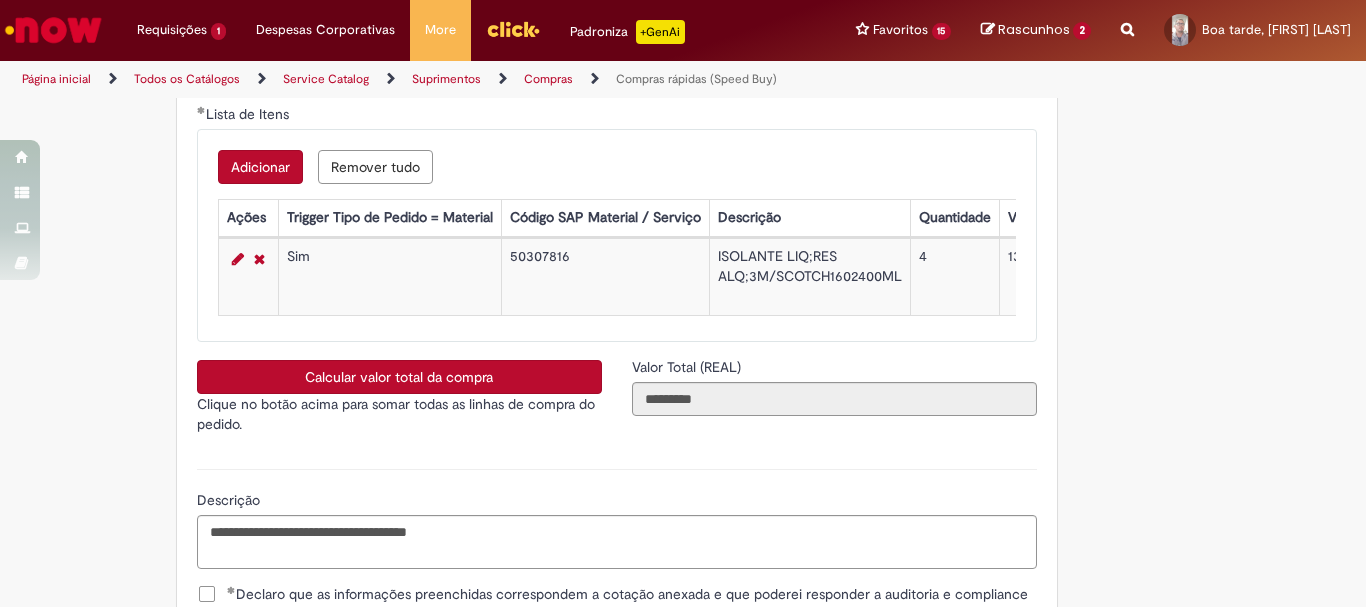 scroll, scrollTop: 3713, scrollLeft: 0, axis: vertical 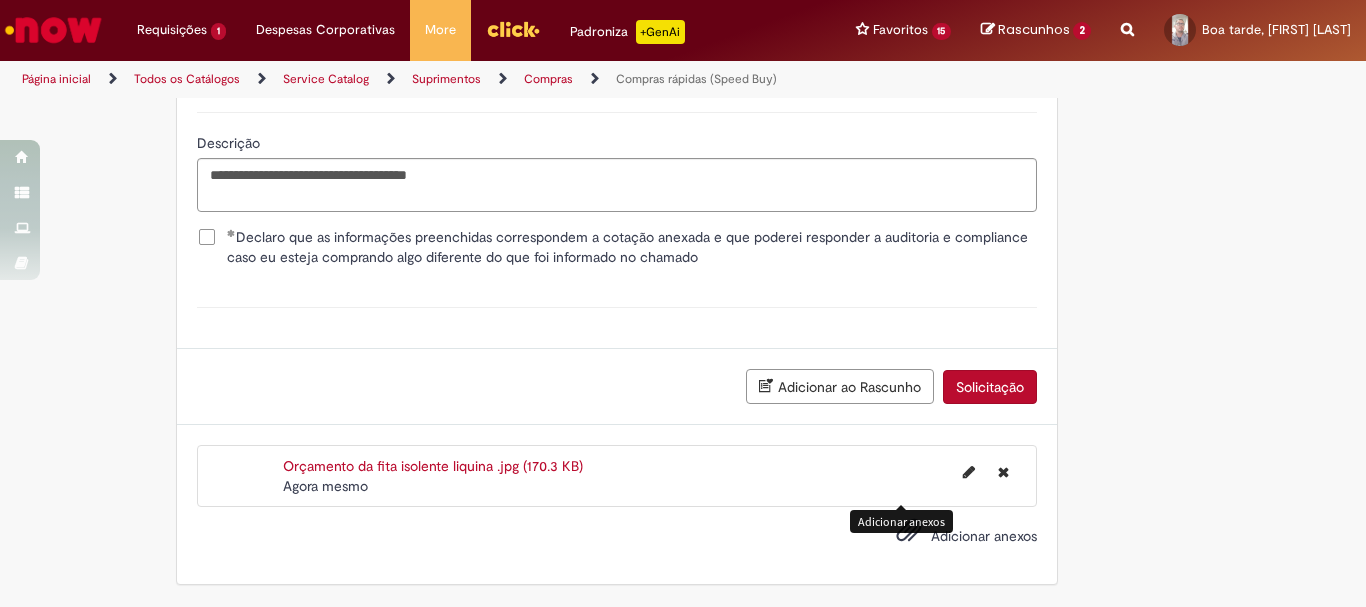 click on "Solicitação" at bounding box center (990, 387) 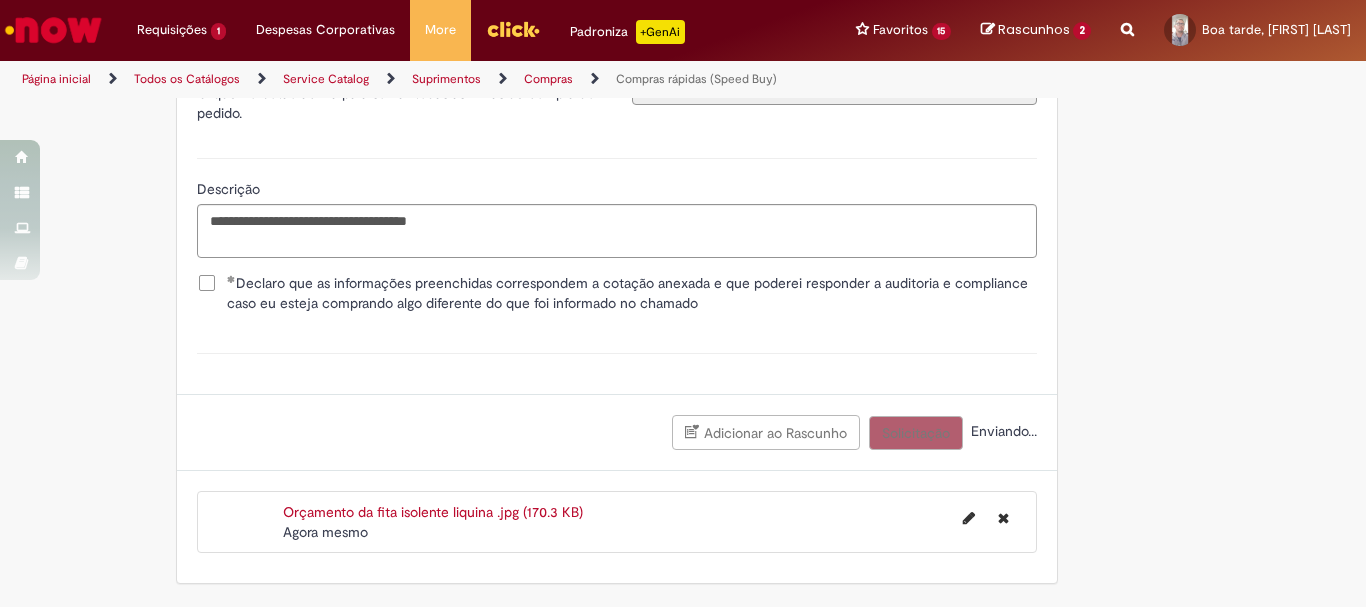 scroll, scrollTop: 3667, scrollLeft: 0, axis: vertical 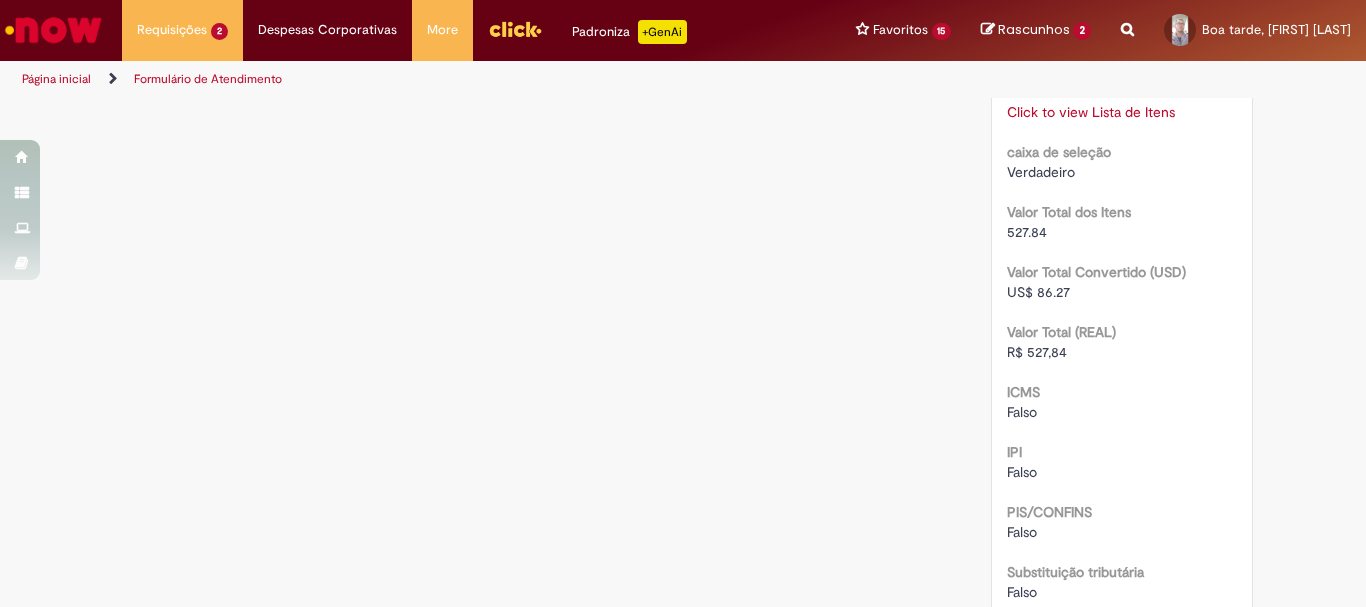 click on "Click to view Lista de Itens" at bounding box center [1091, 112] 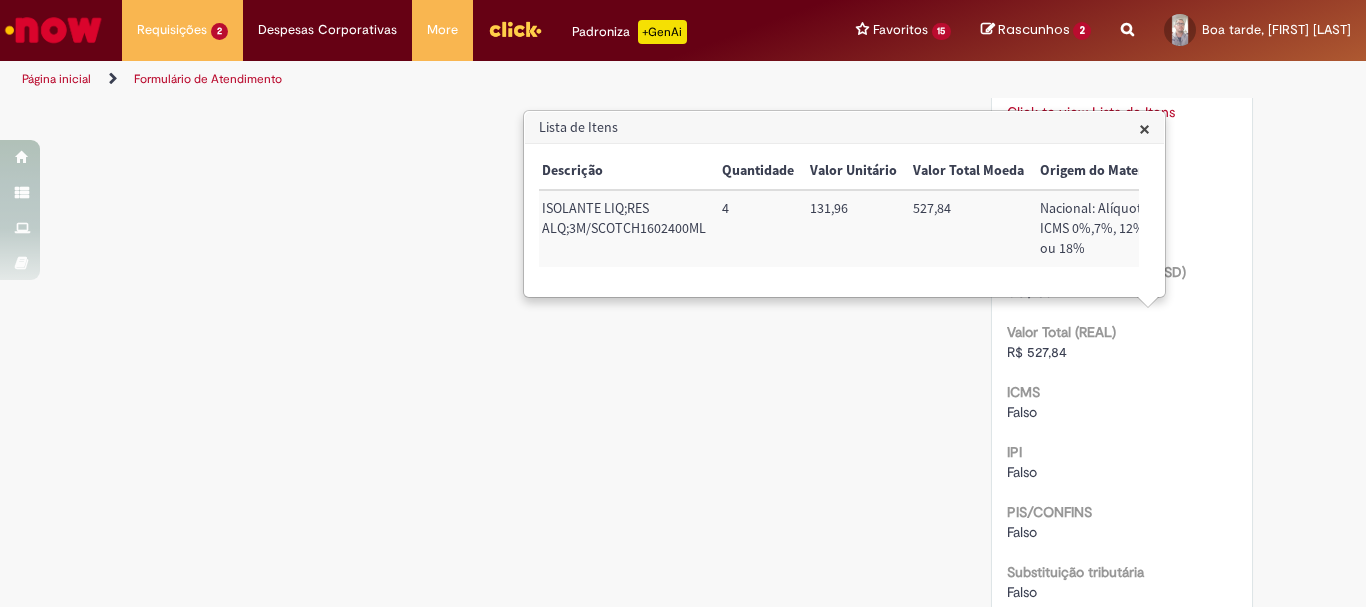scroll, scrollTop: 0, scrollLeft: 680, axis: horizontal 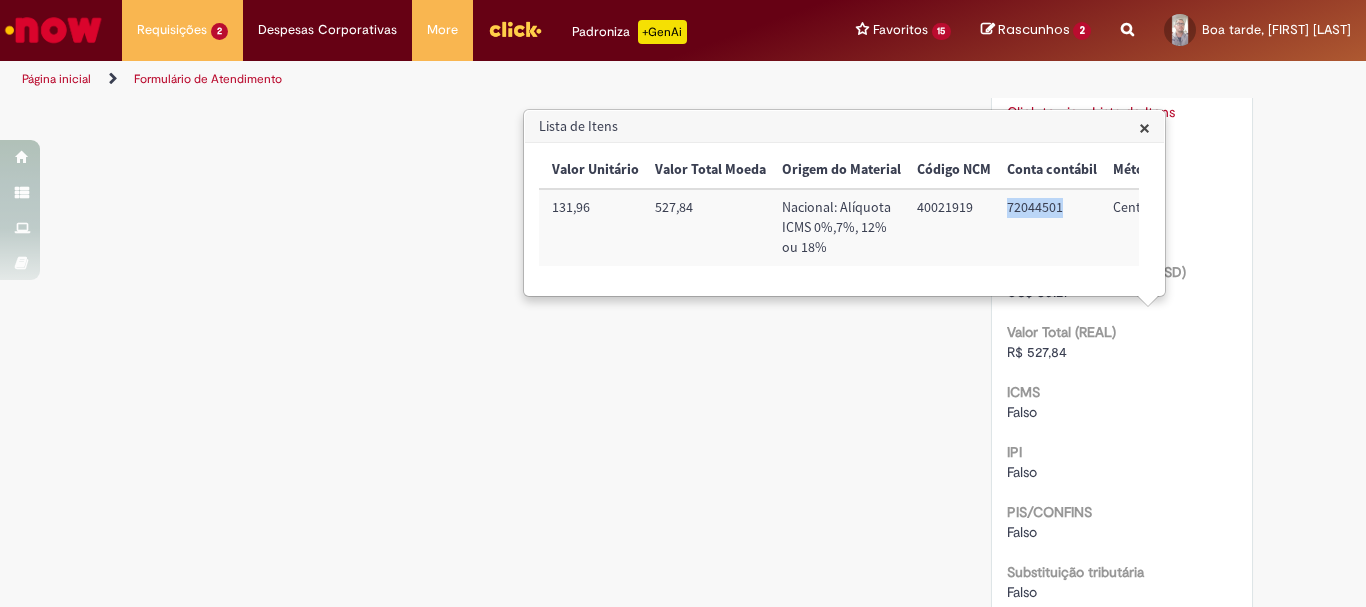 drag, startPoint x: 999, startPoint y: 210, endPoint x: 1053, endPoint y: 206, distance: 54.147945 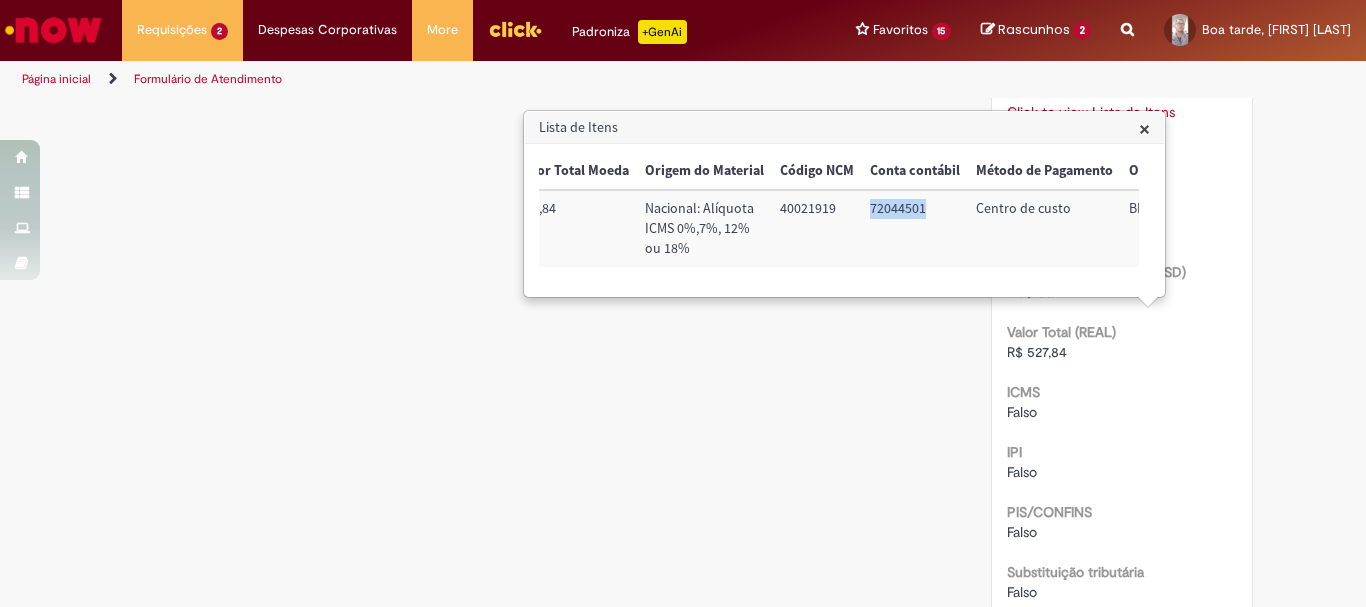scroll, scrollTop: 0, scrollLeft: 916, axis: horizontal 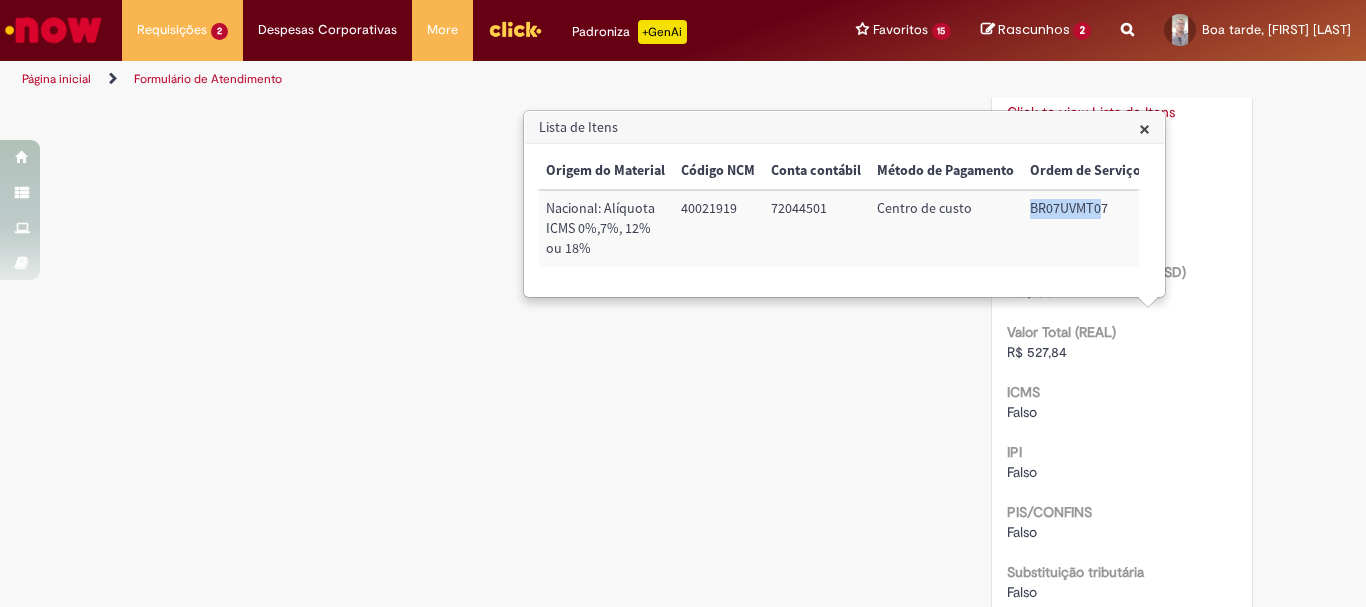 drag, startPoint x: 1023, startPoint y: 205, endPoint x: 1091, endPoint y: 201, distance: 68.117546 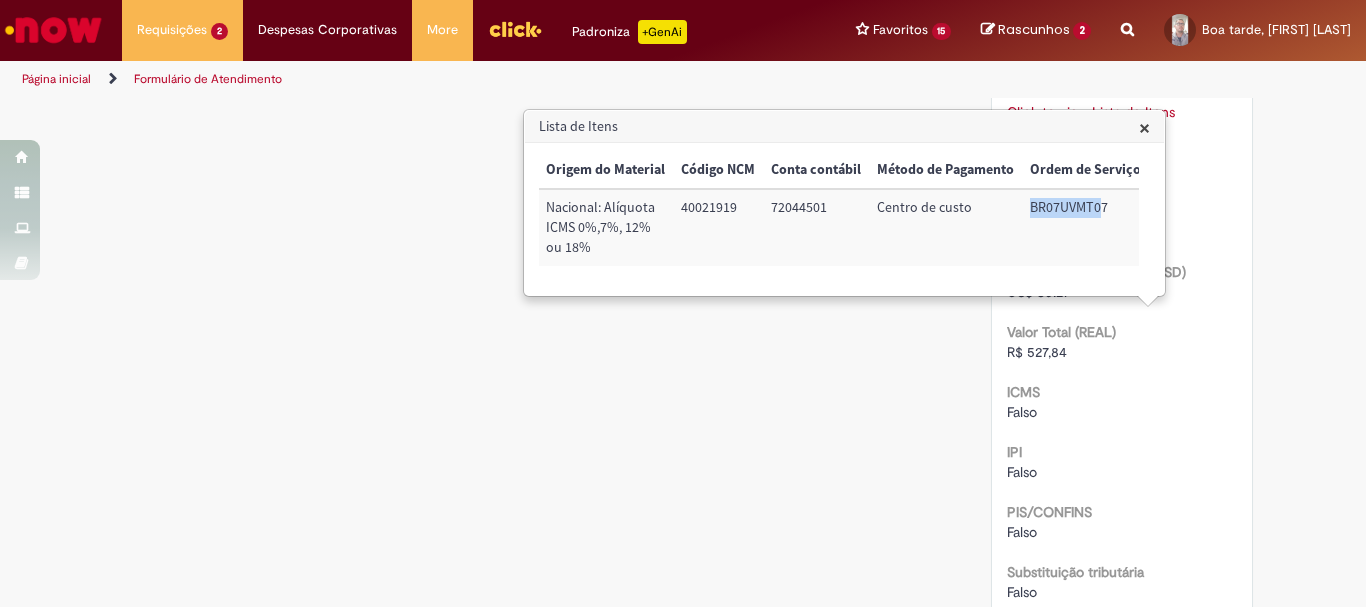 click on "×" at bounding box center [1144, 127] 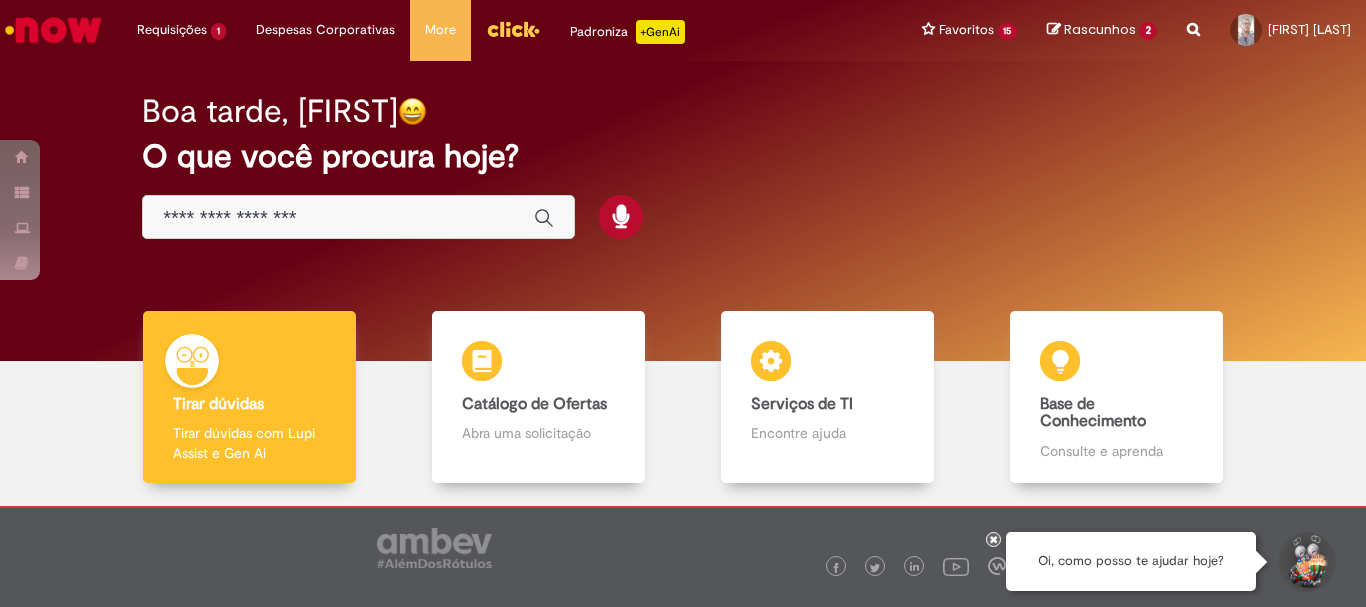 scroll, scrollTop: 0, scrollLeft: 0, axis: both 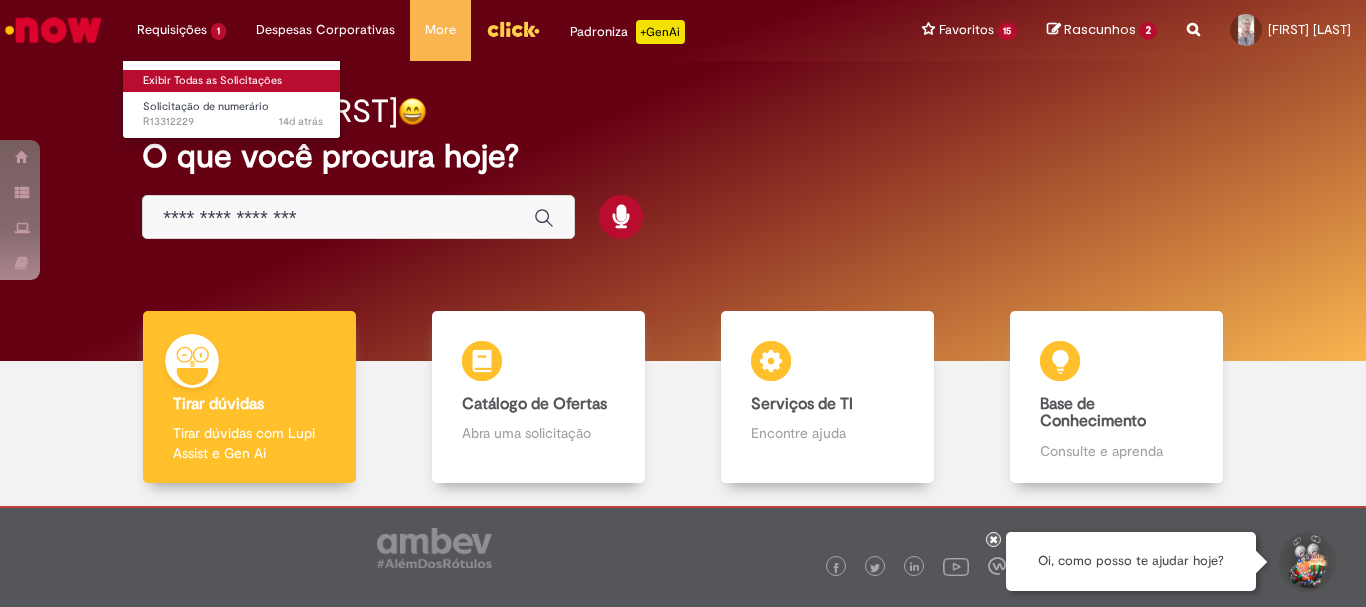click on "Exibir Todas as Solicitações" at bounding box center (233, 81) 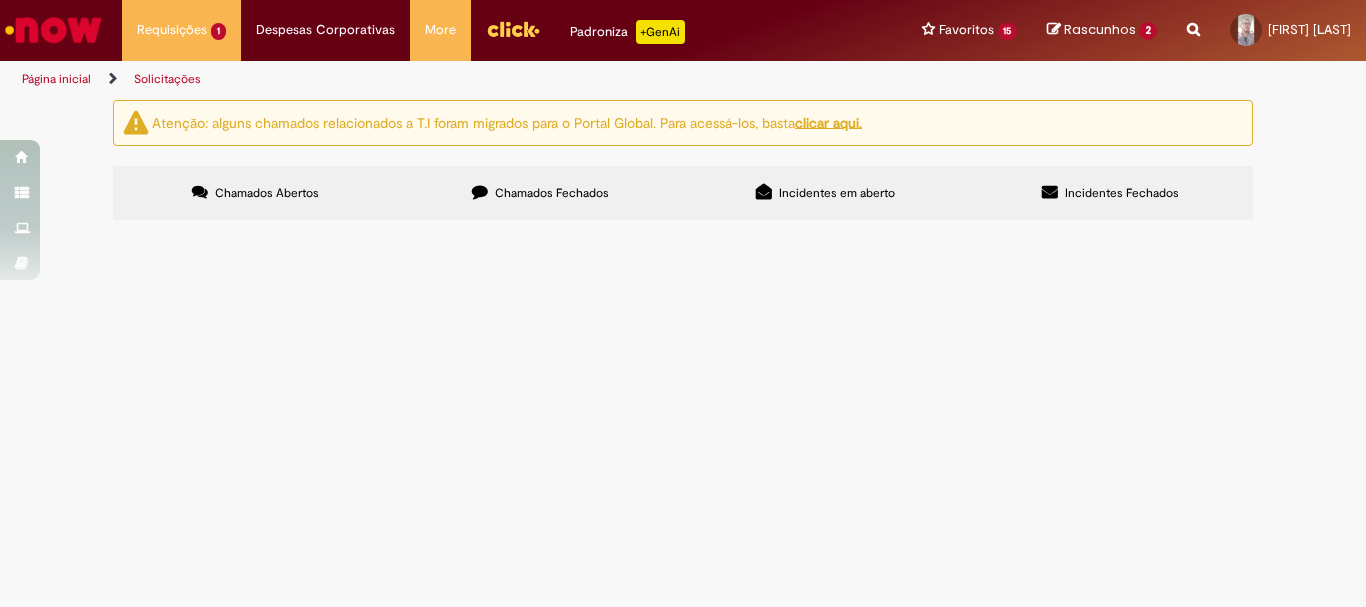 click on "Chamados Fechados" at bounding box center (540, 193) 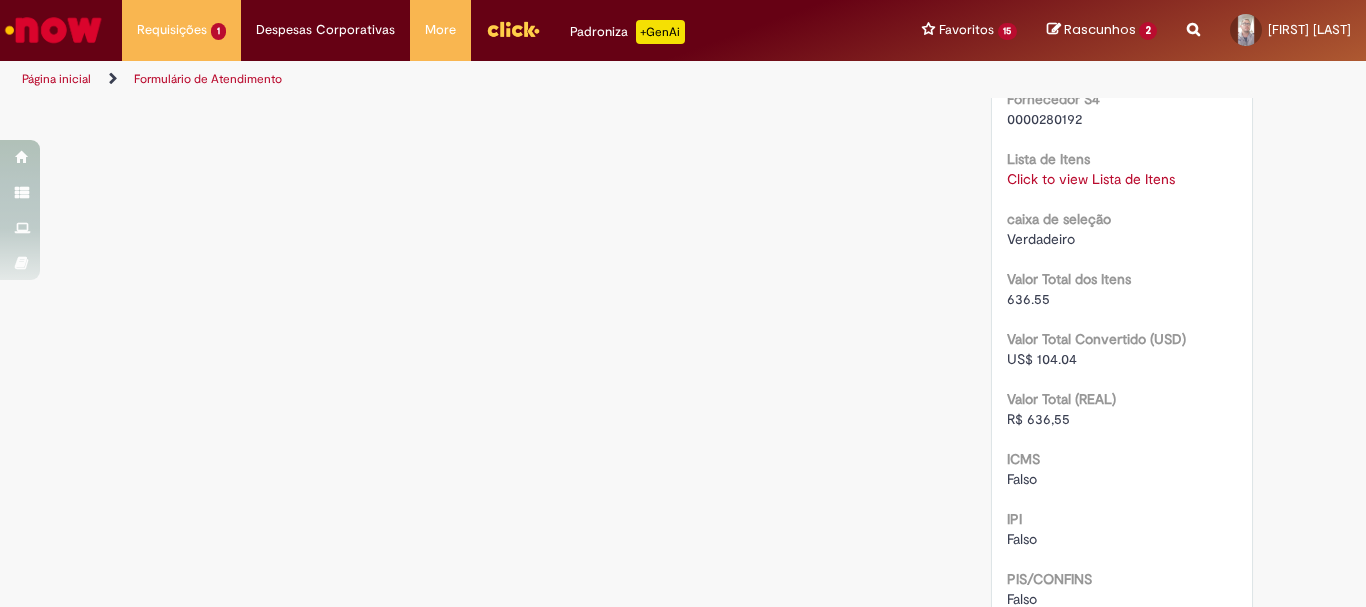 scroll, scrollTop: 1539, scrollLeft: 0, axis: vertical 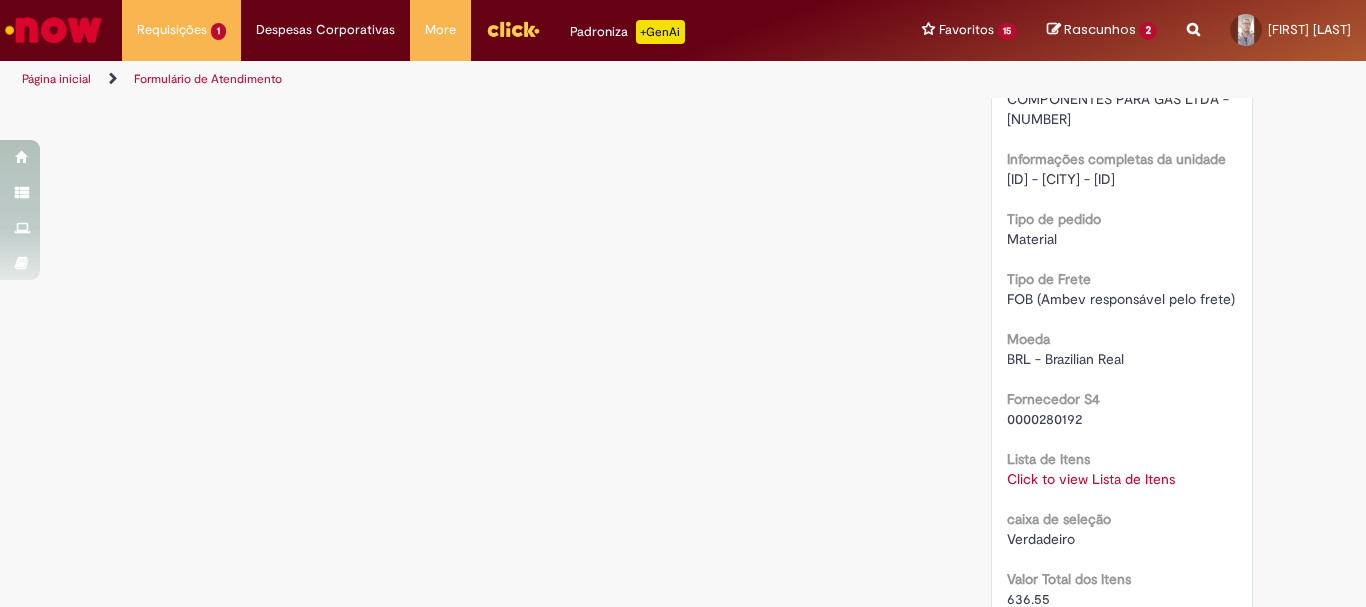 click on "Click to view Lista de Itens" at bounding box center [1091, 479] 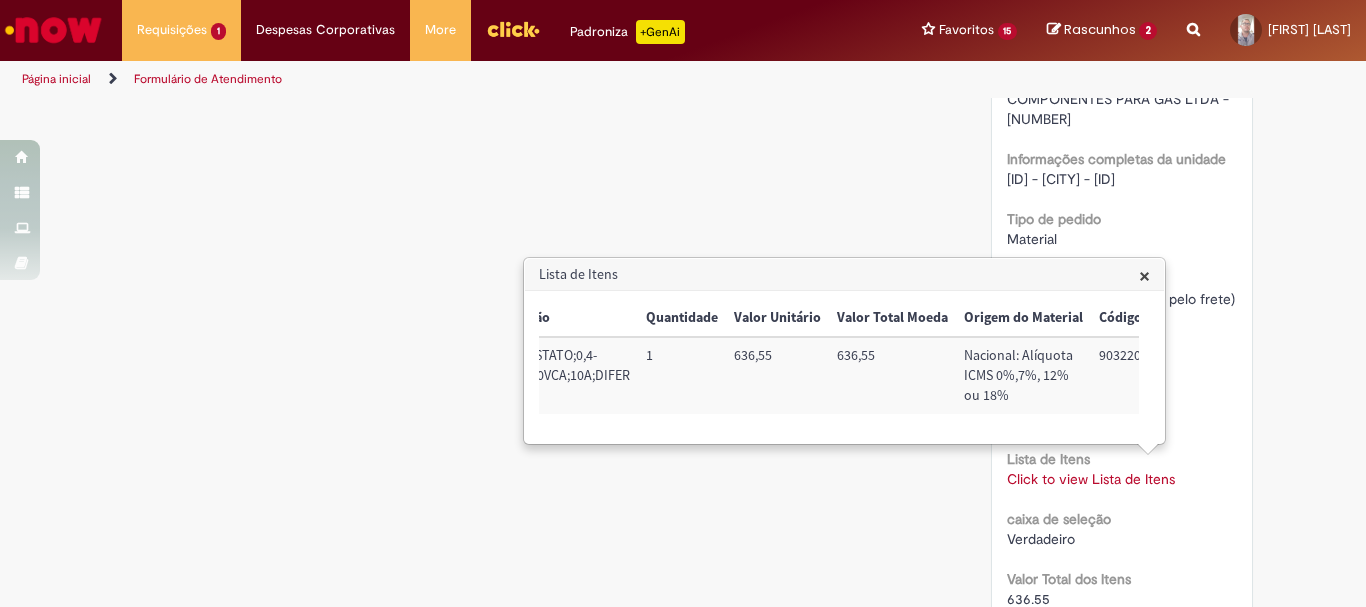 scroll, scrollTop: 0, scrollLeft: 833, axis: horizontal 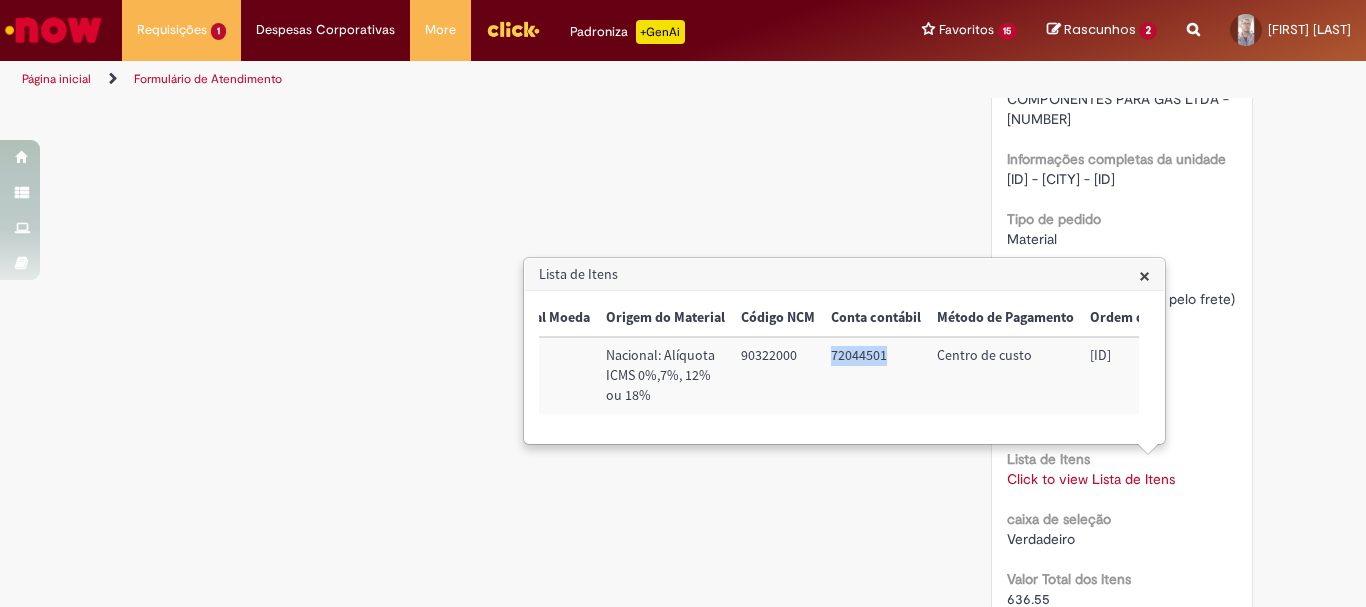 drag, startPoint x: 825, startPoint y: 355, endPoint x: 884, endPoint y: 354, distance: 59.008472 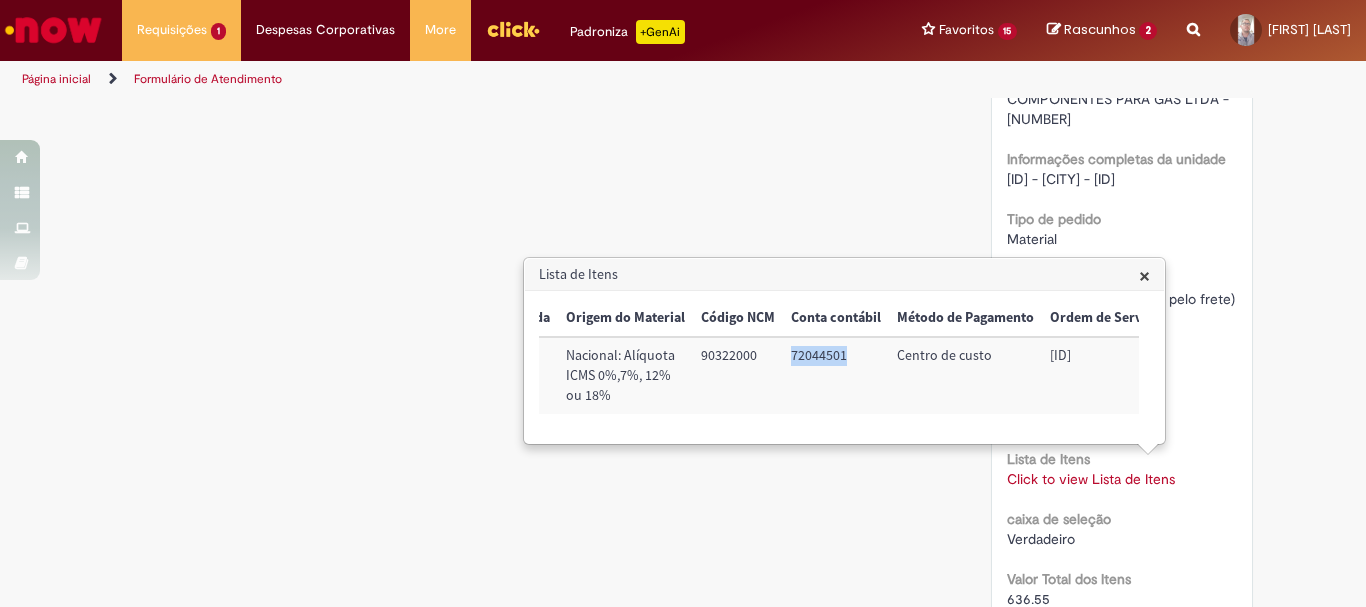 scroll, scrollTop: 0, scrollLeft: 894, axis: horizontal 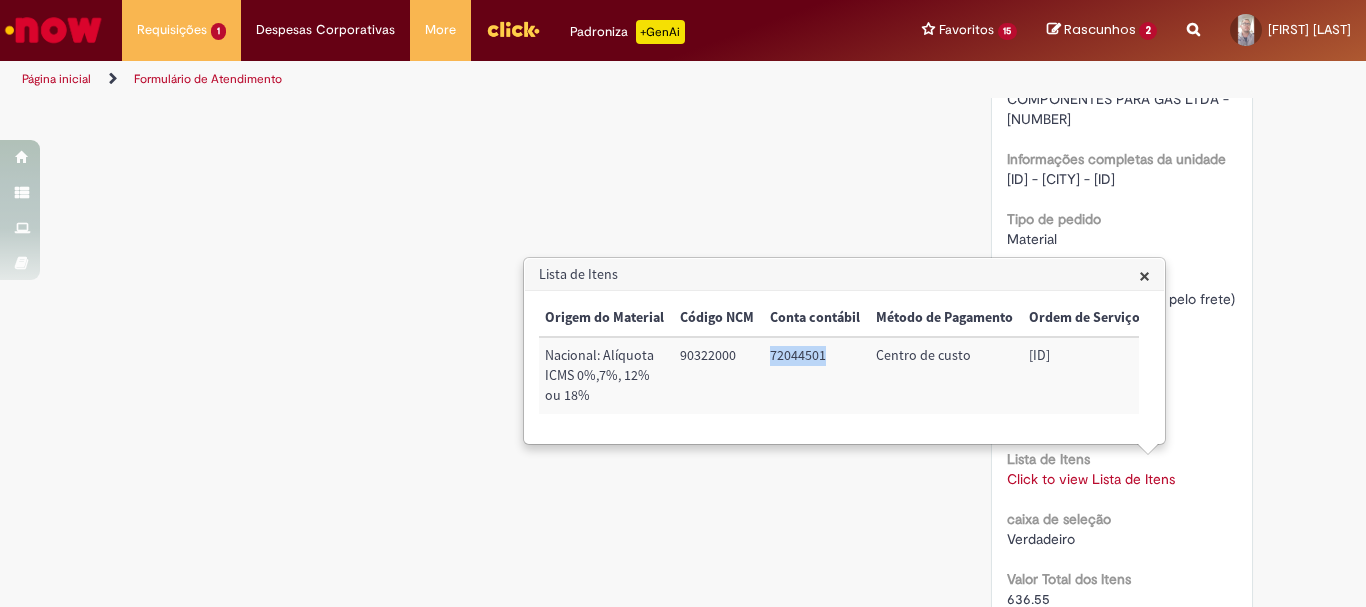 drag, startPoint x: 1023, startPoint y: 350, endPoint x: 1100, endPoint y: 358, distance: 77.41447 